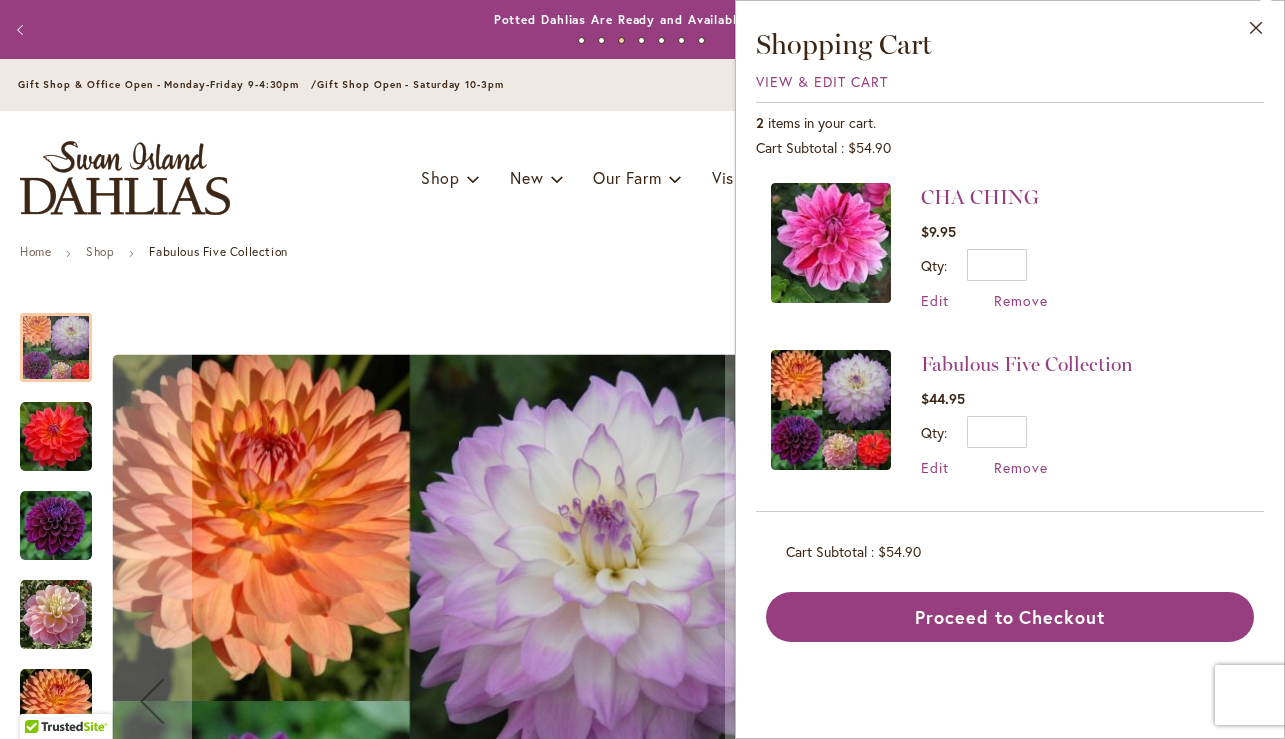 scroll, scrollTop: 0, scrollLeft: 0, axis: both 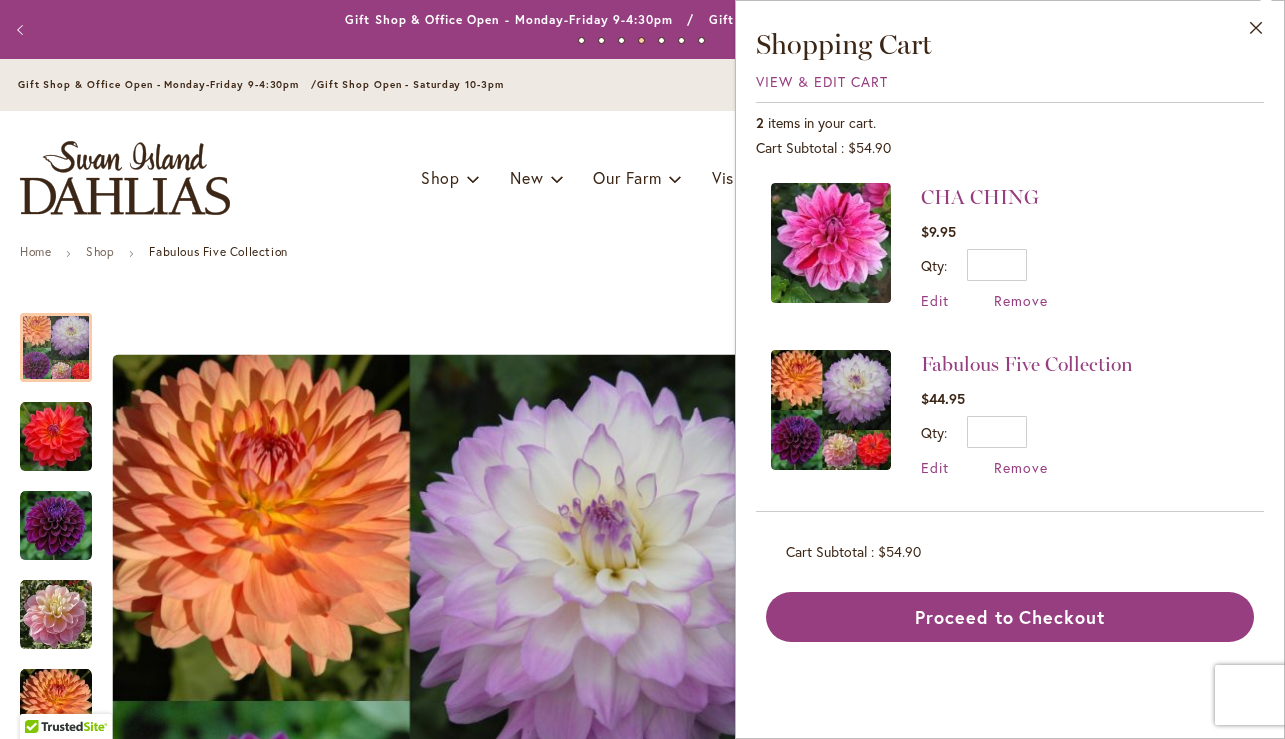 click at bounding box center (831, 410) 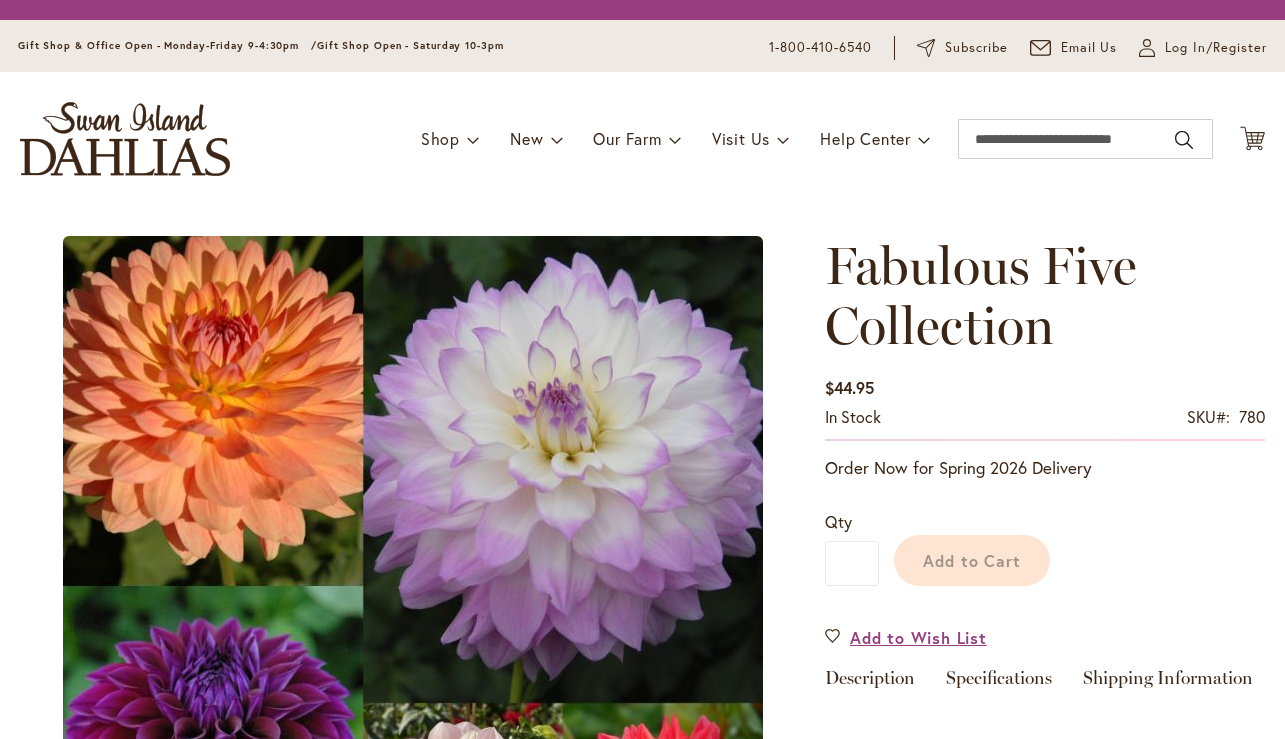 scroll, scrollTop: 0, scrollLeft: 0, axis: both 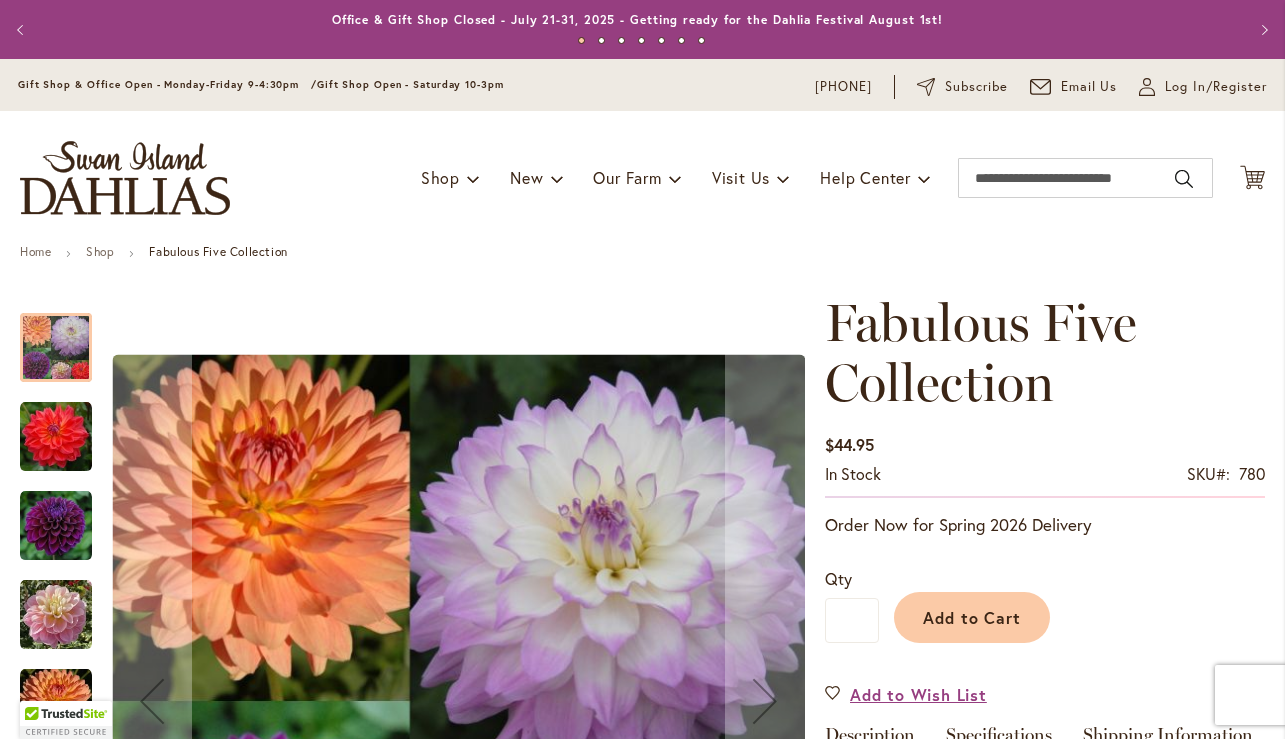 click at bounding box center [56, 437] 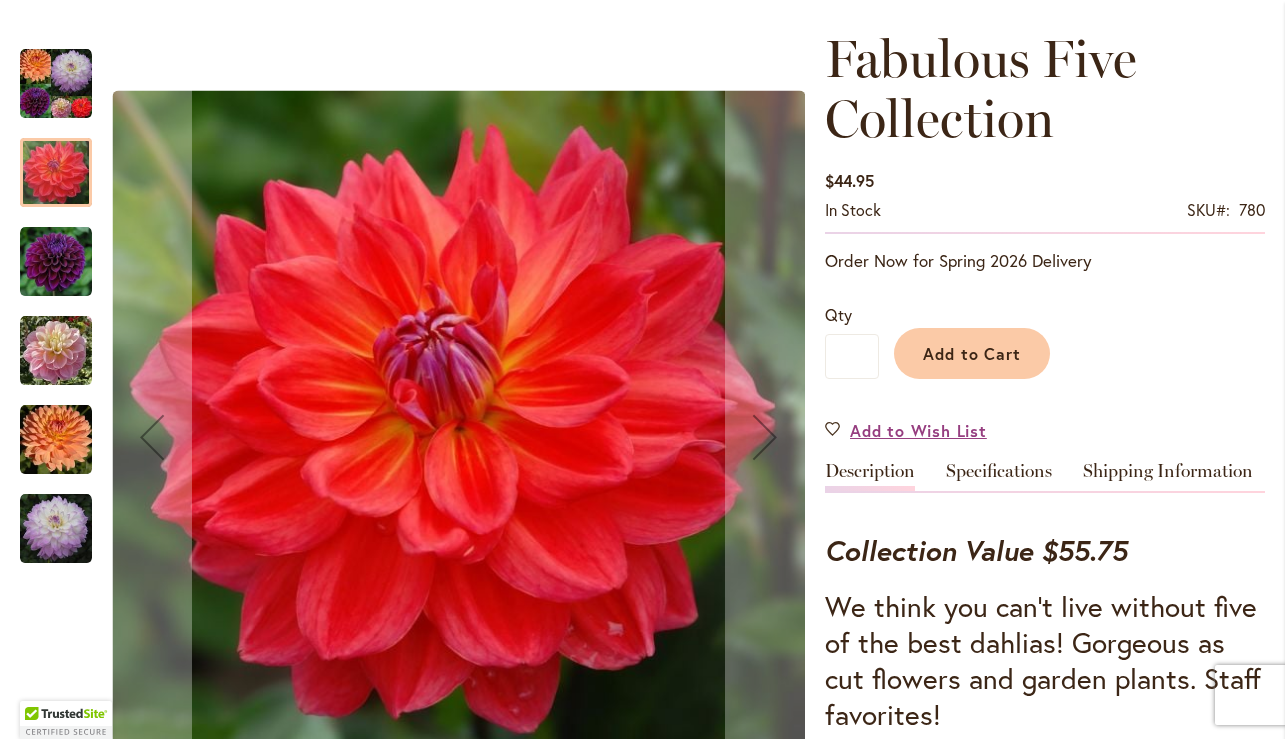 scroll, scrollTop: 404, scrollLeft: 0, axis: vertical 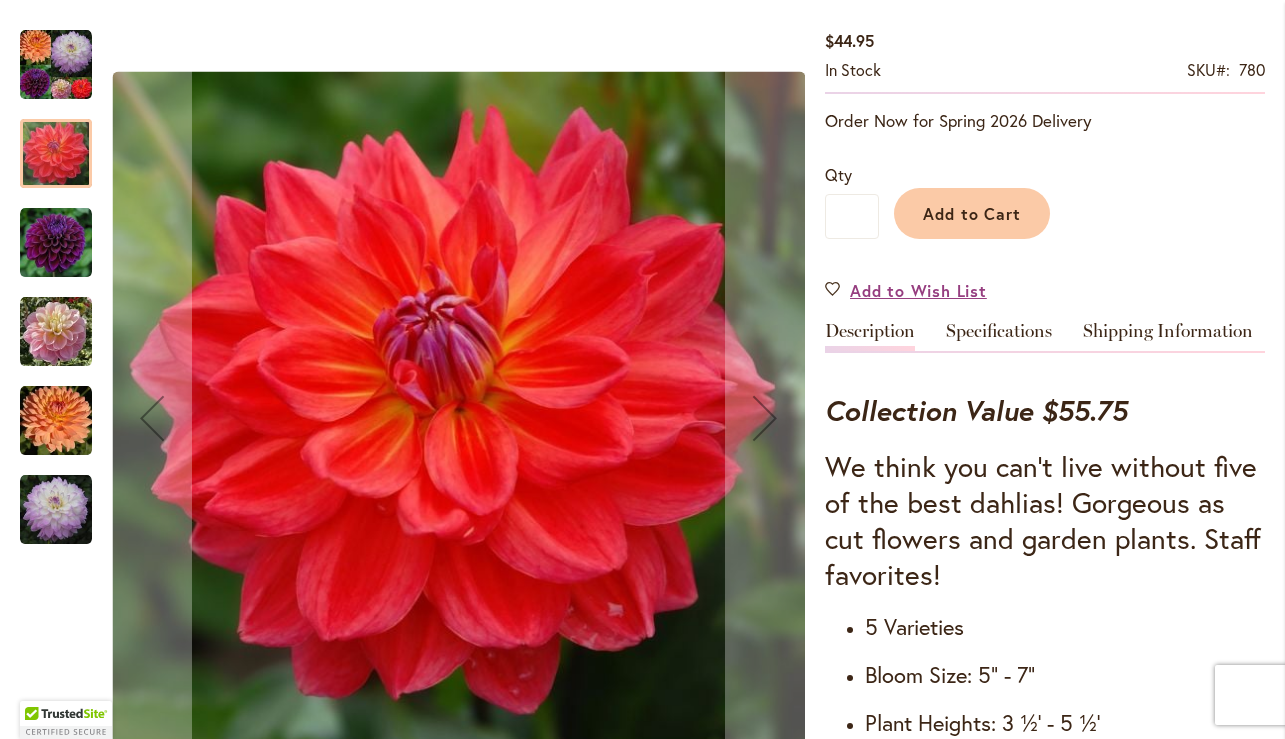 click at bounding box center (56, 421) 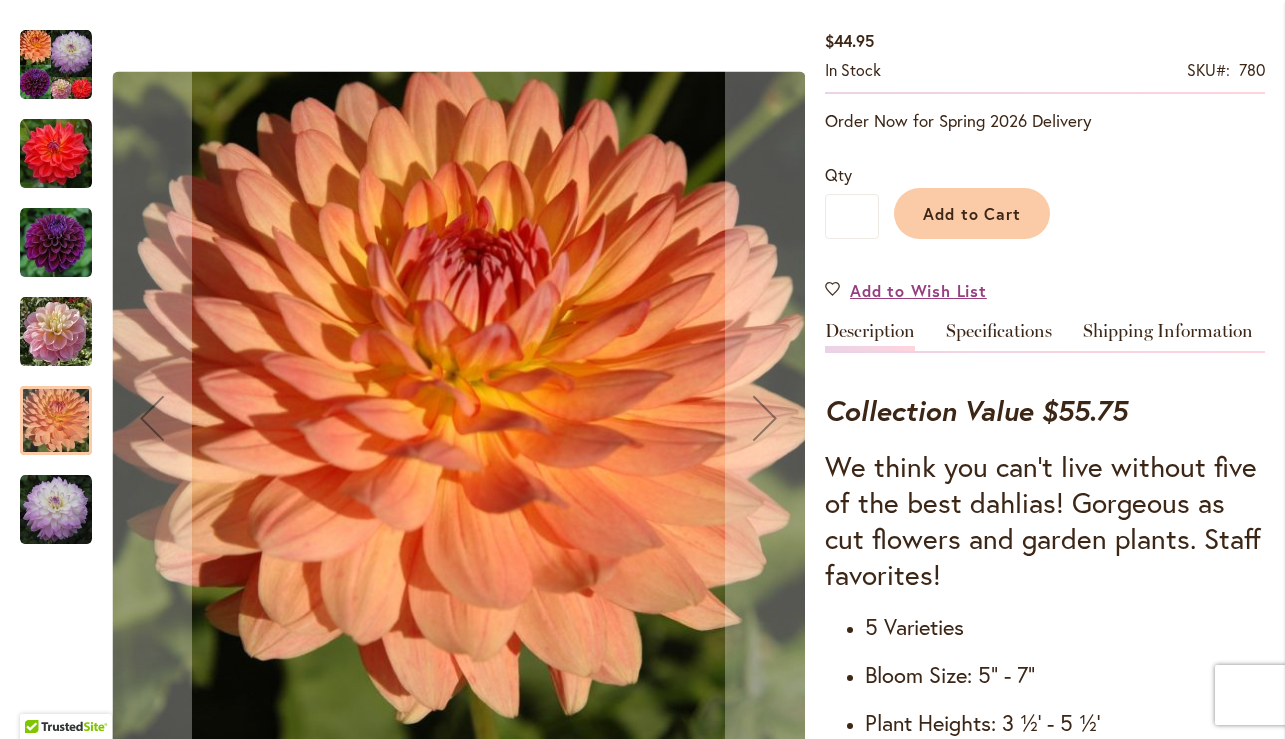 click at bounding box center [56, 510] 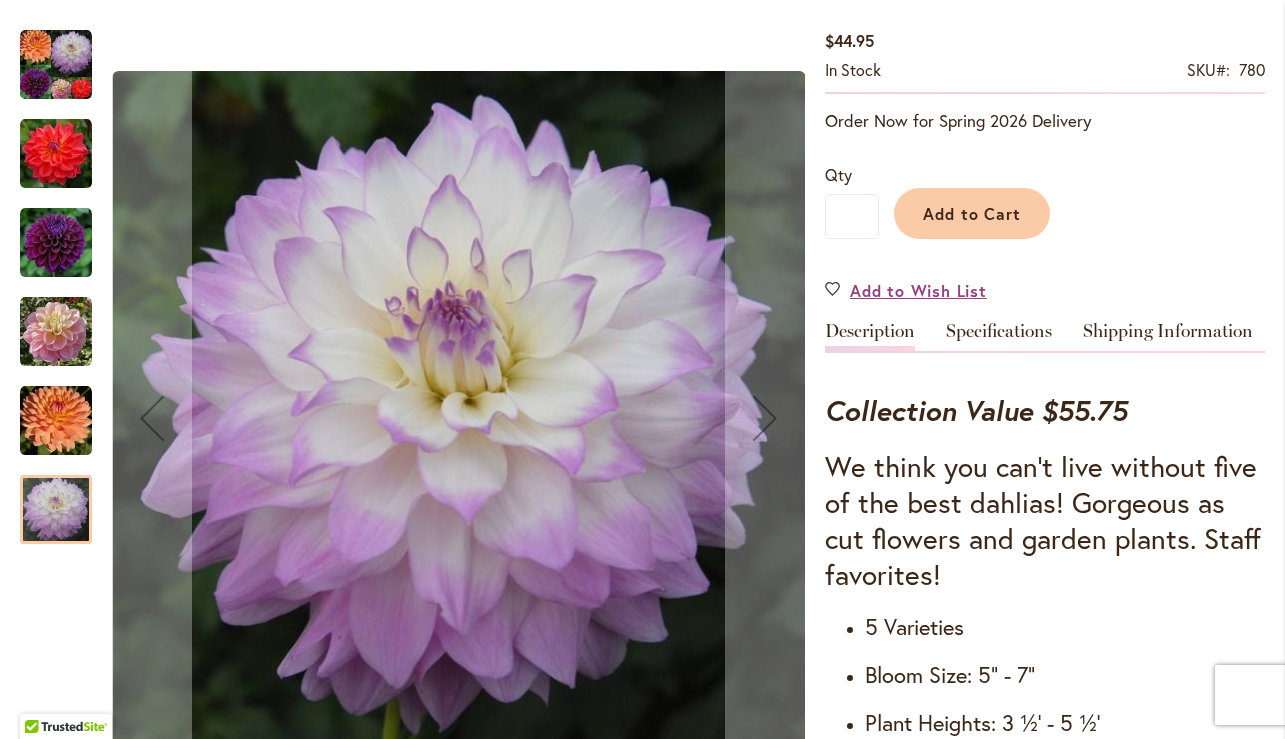click at bounding box center [56, 332] 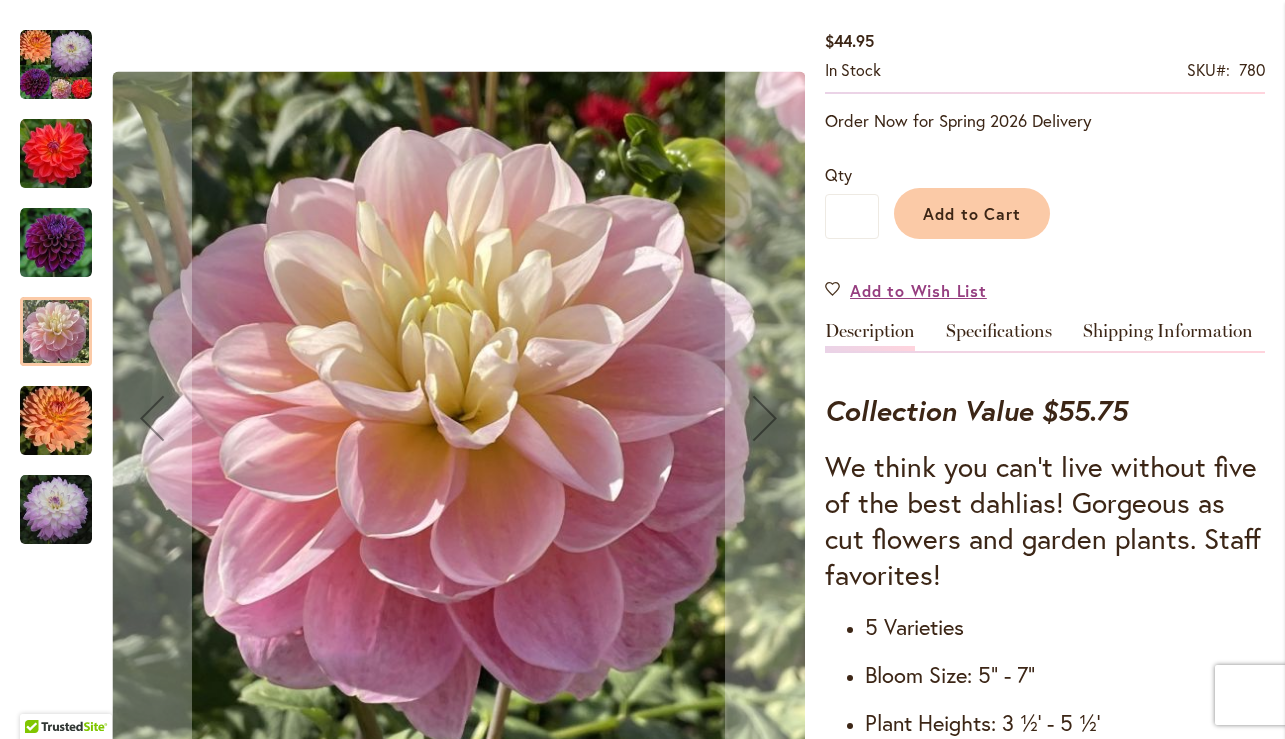 click at bounding box center [56, 243] 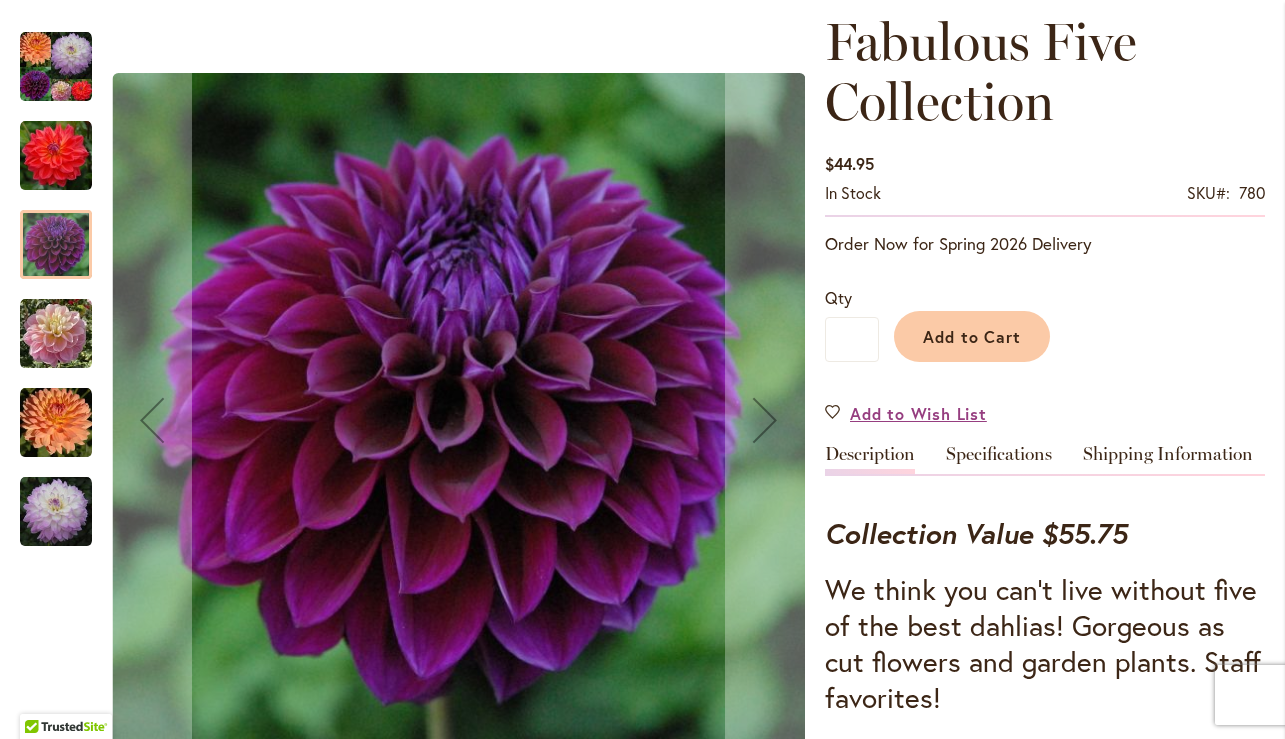 scroll, scrollTop: 165, scrollLeft: 0, axis: vertical 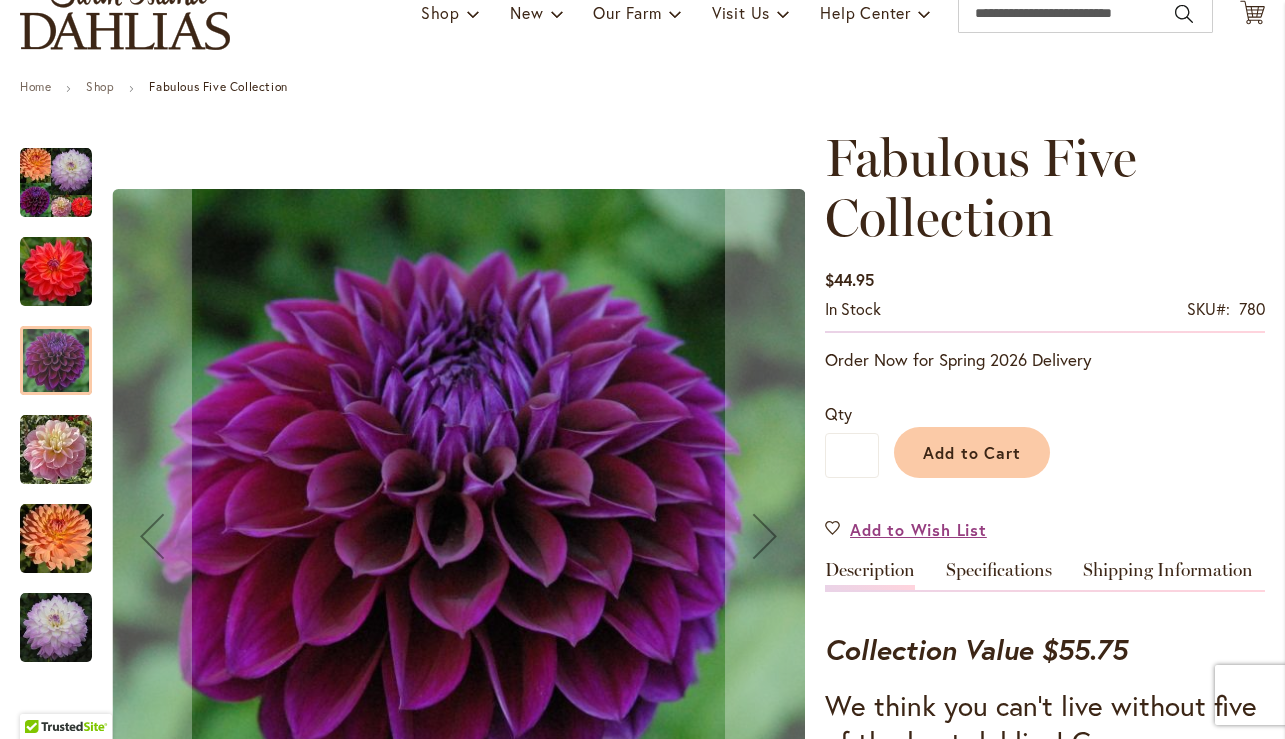 click at bounding box center [56, 272] 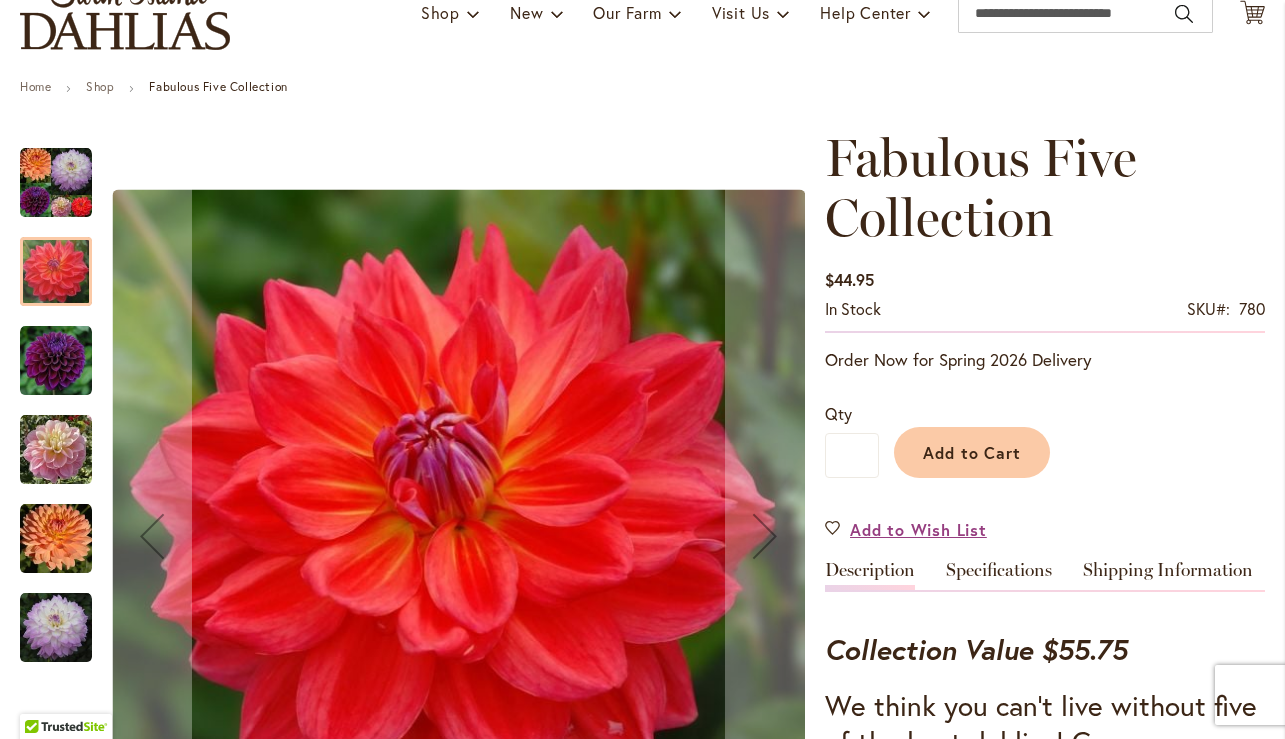 click at bounding box center [56, 183] 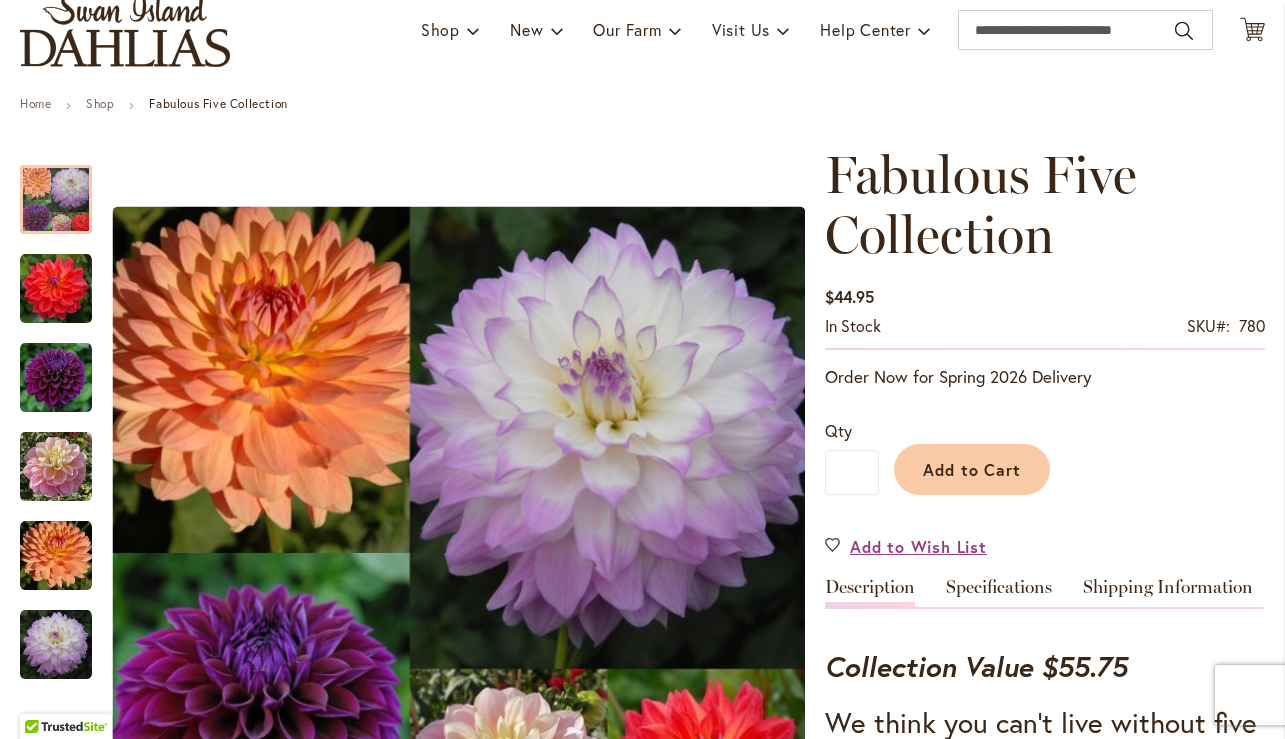 scroll, scrollTop: 157, scrollLeft: 0, axis: vertical 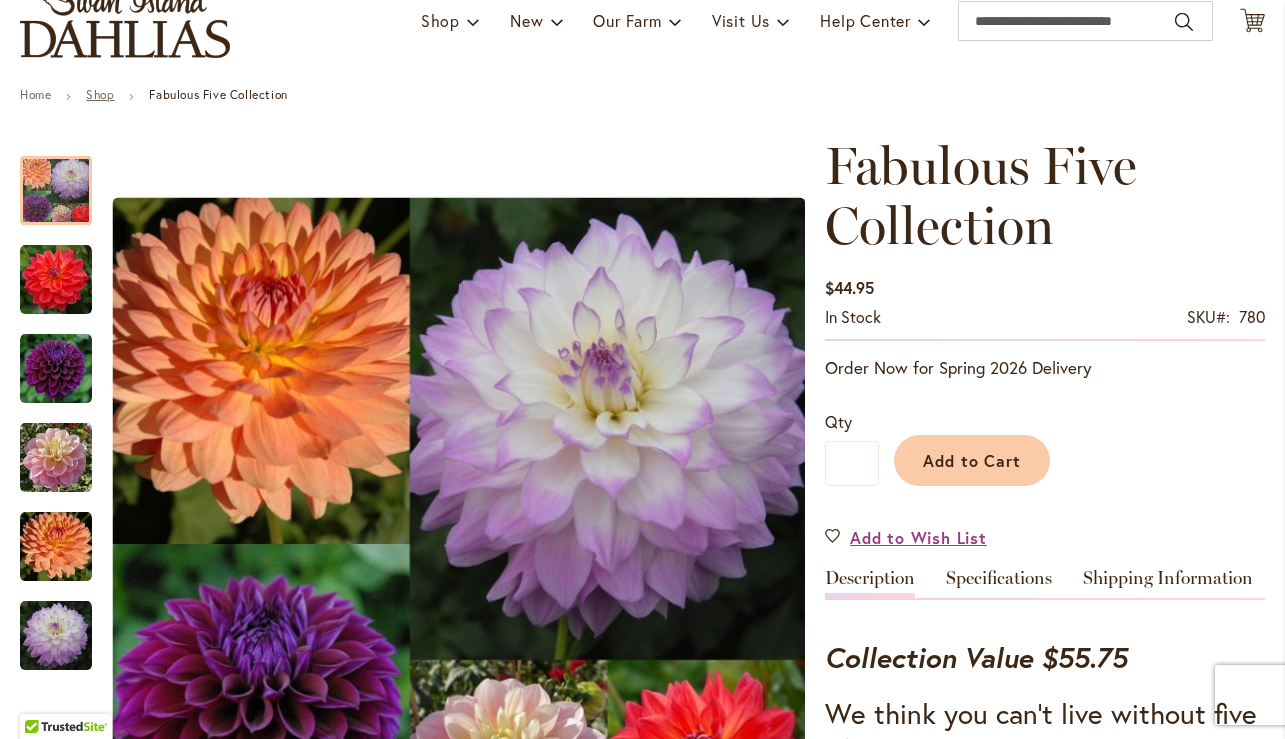 click on "Shop" at bounding box center [100, 94] 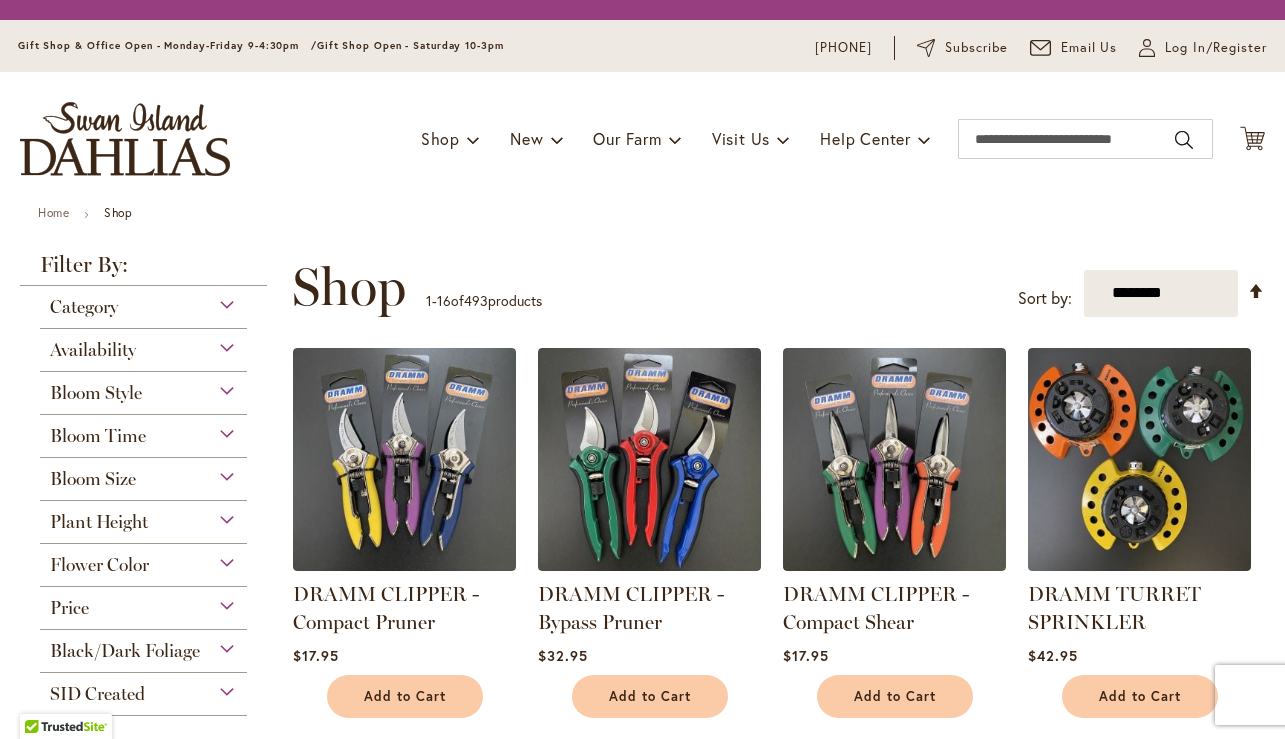 scroll, scrollTop: 0, scrollLeft: 0, axis: both 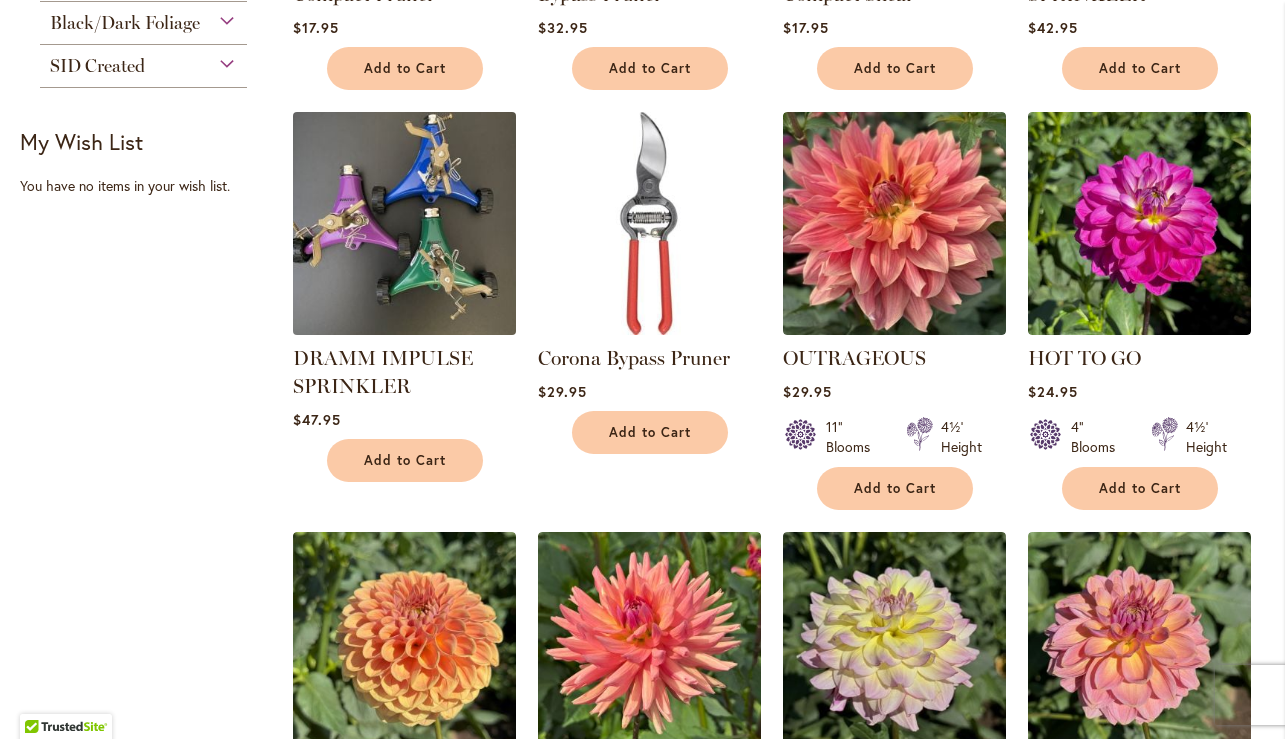 click at bounding box center (404, 223) 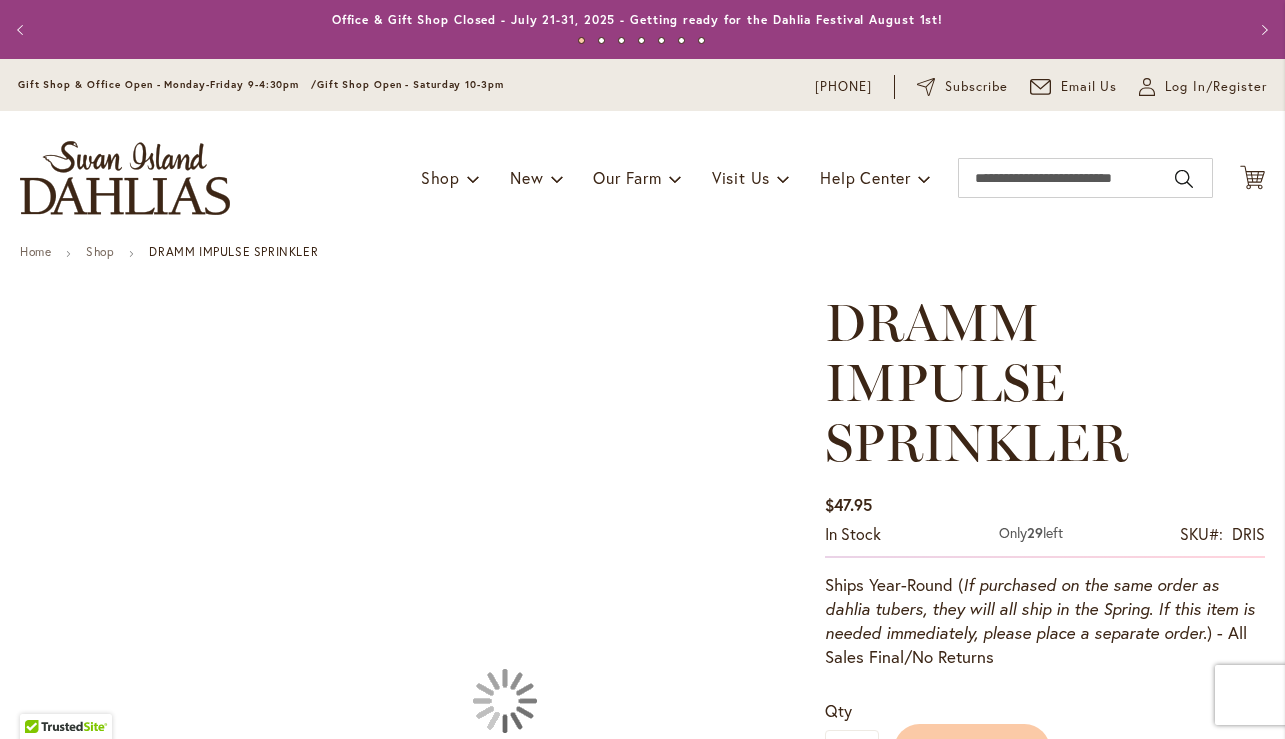 scroll, scrollTop: 0, scrollLeft: 0, axis: both 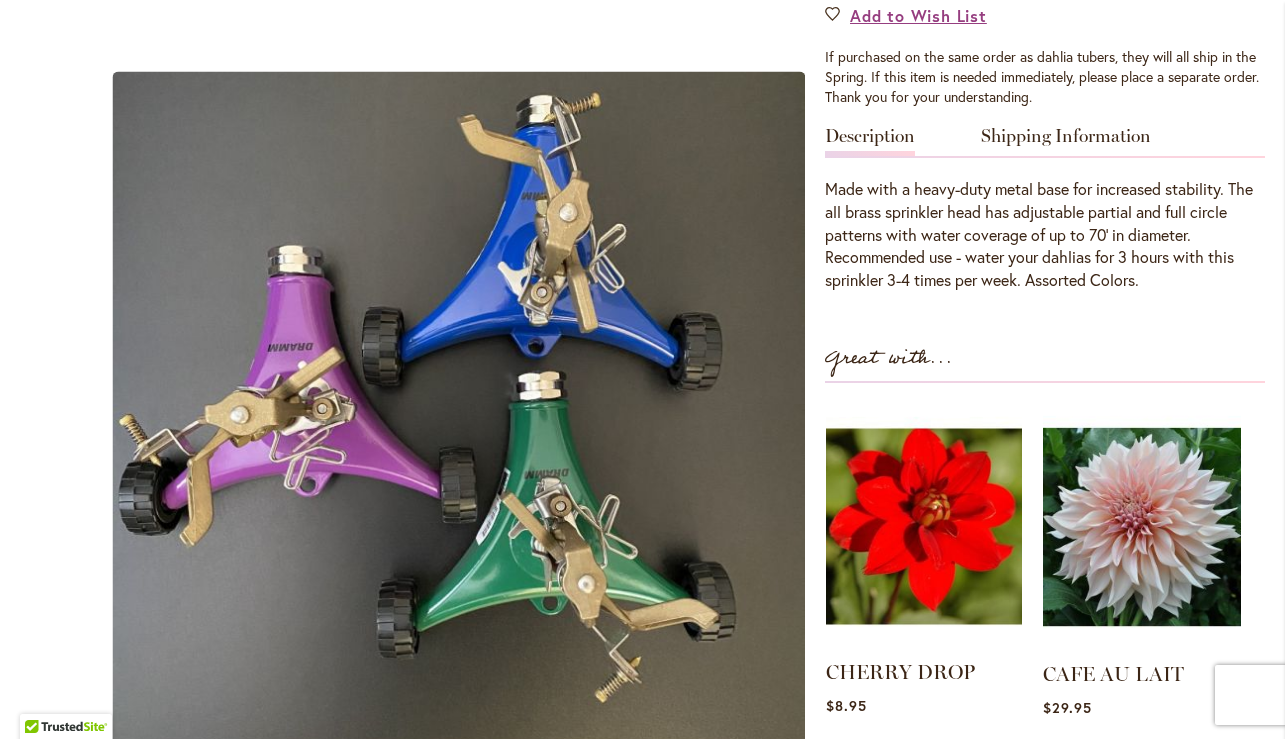 click at bounding box center [924, 526] 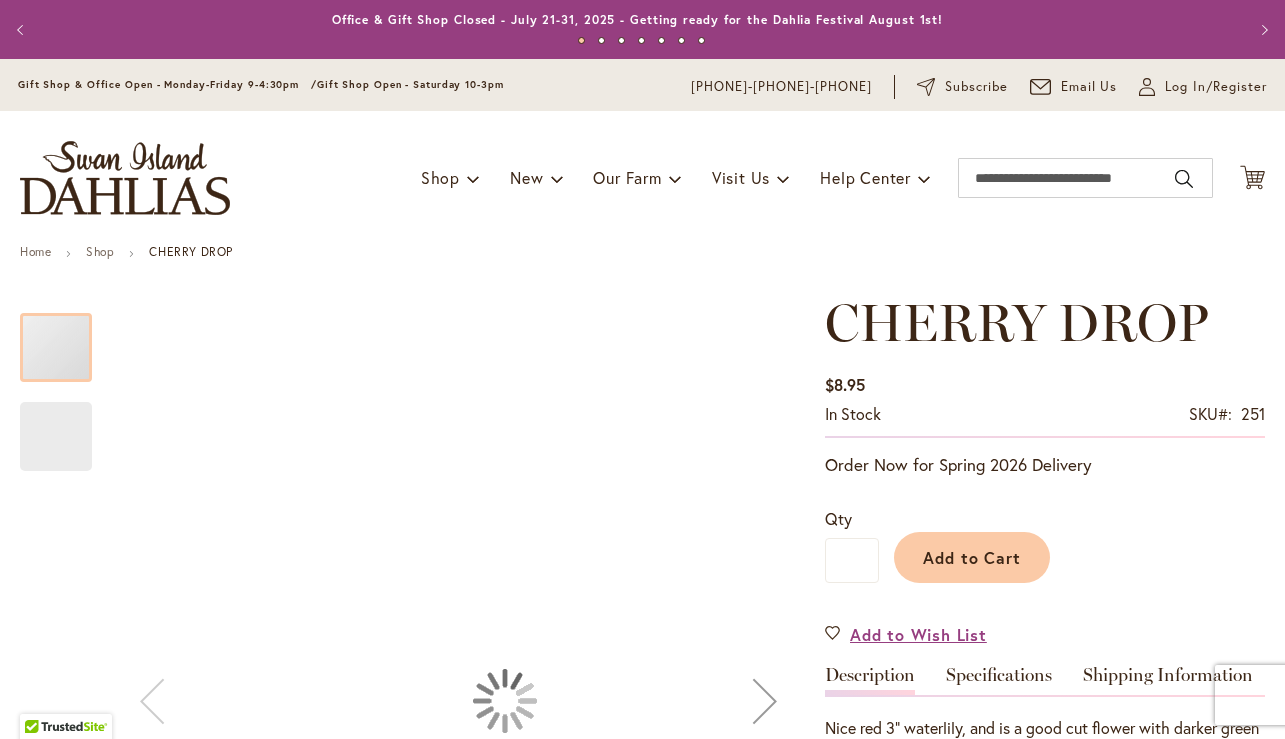 scroll, scrollTop: 0, scrollLeft: 0, axis: both 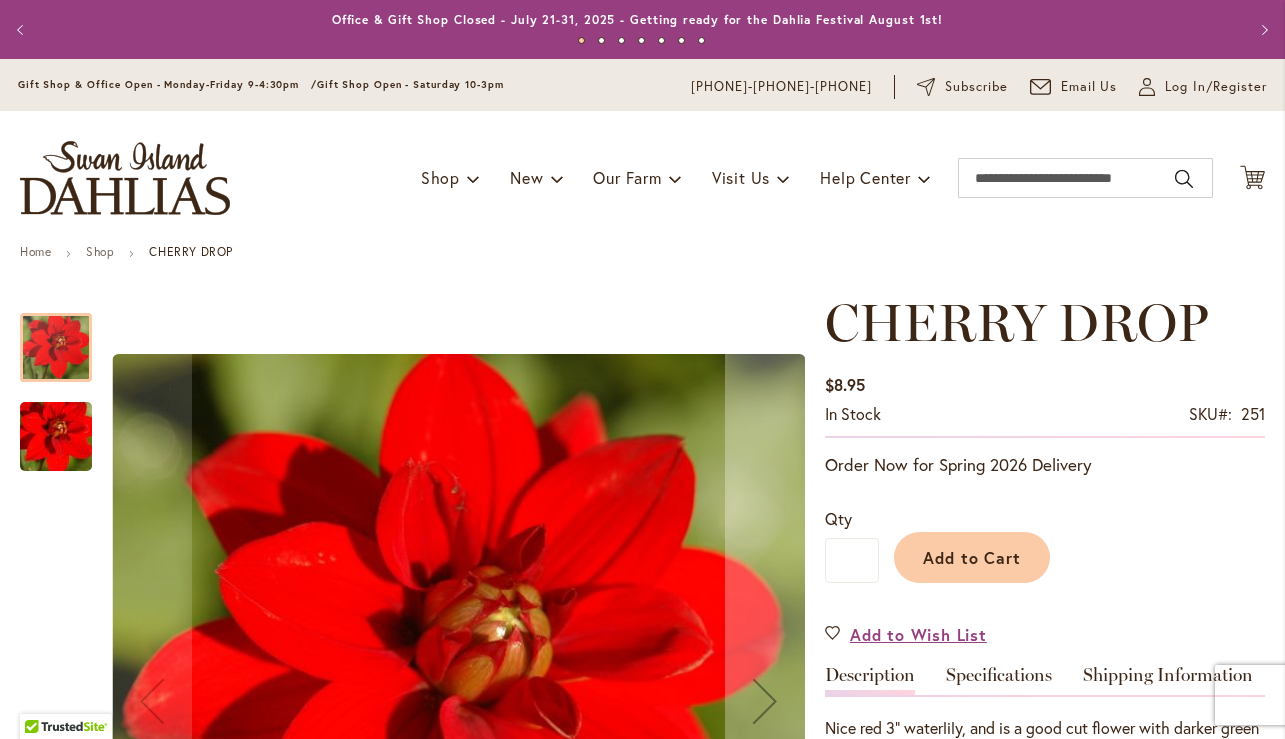 click at bounding box center [56, 437] 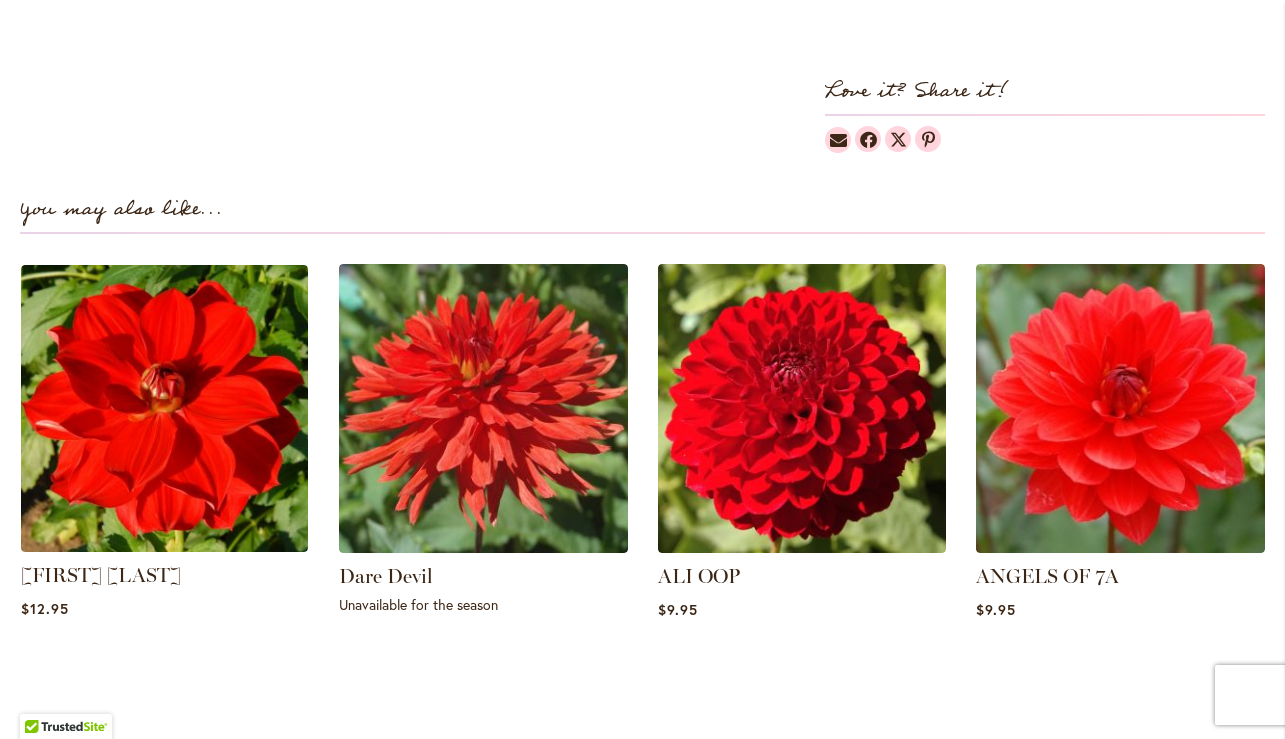 scroll, scrollTop: 1206, scrollLeft: 0, axis: vertical 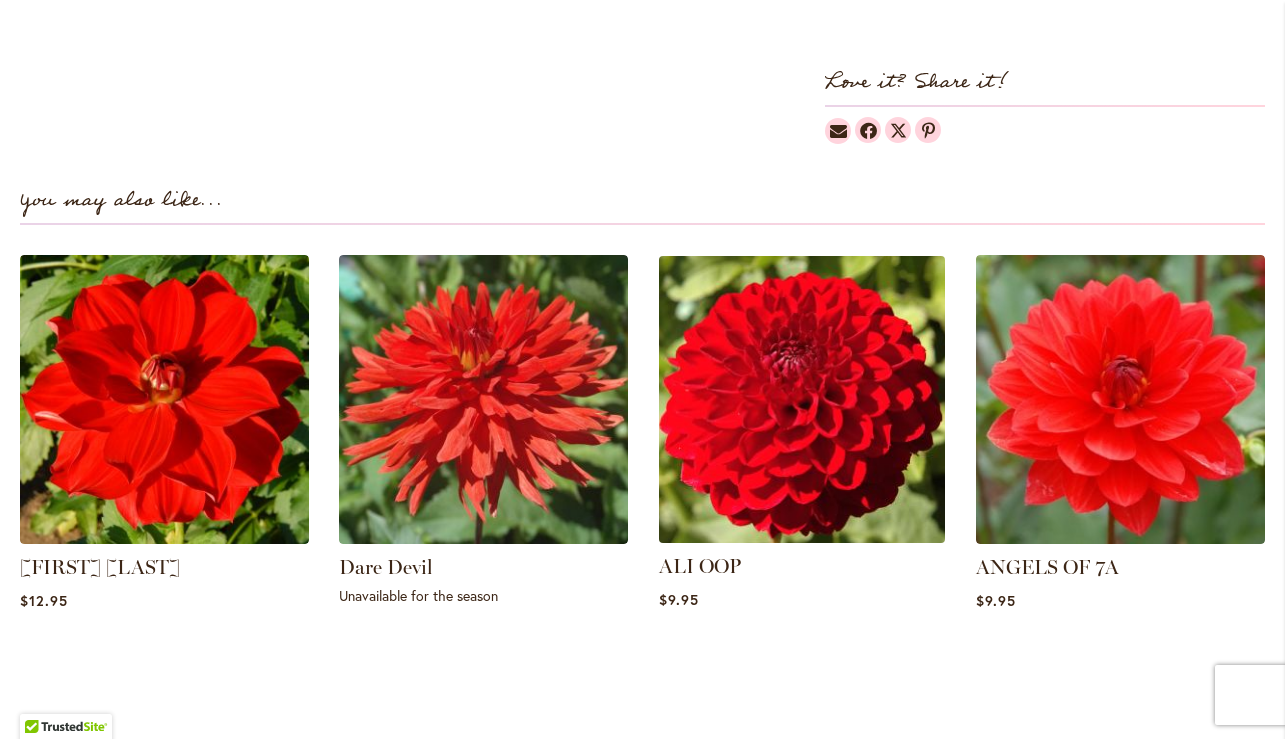 click at bounding box center (801, 399) 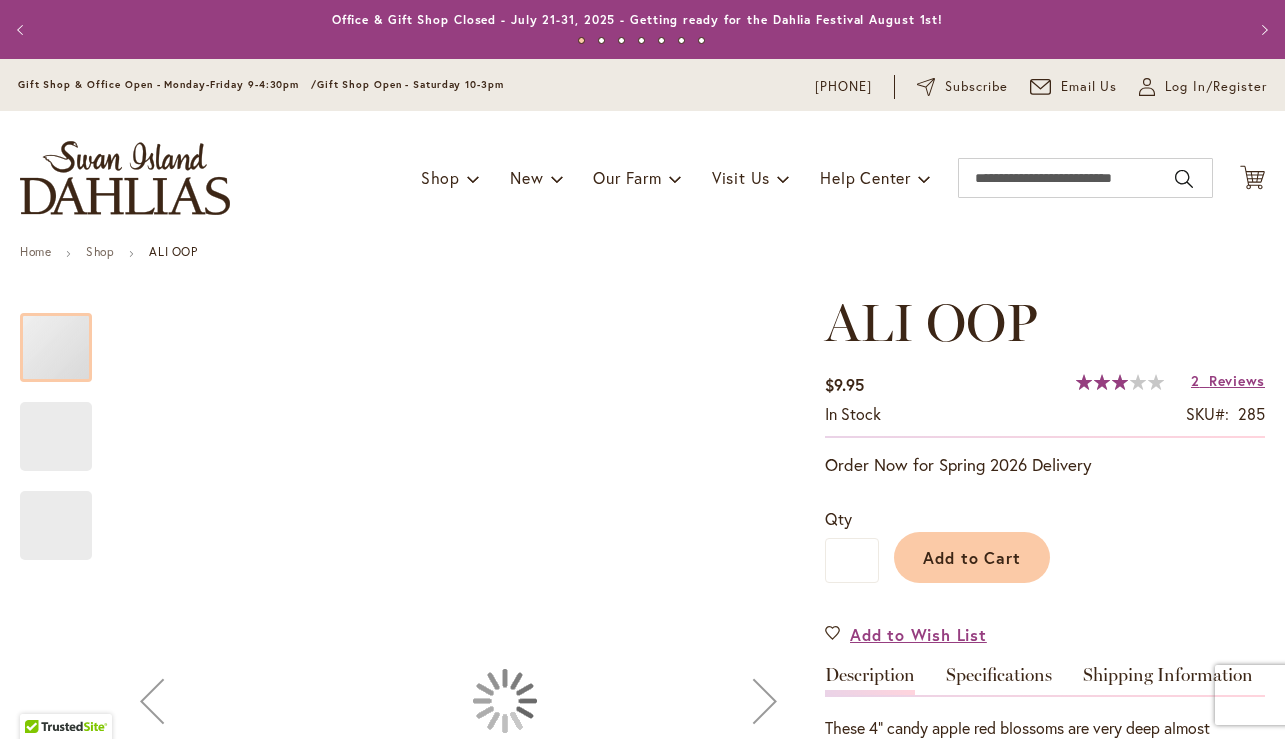 scroll, scrollTop: 0, scrollLeft: 0, axis: both 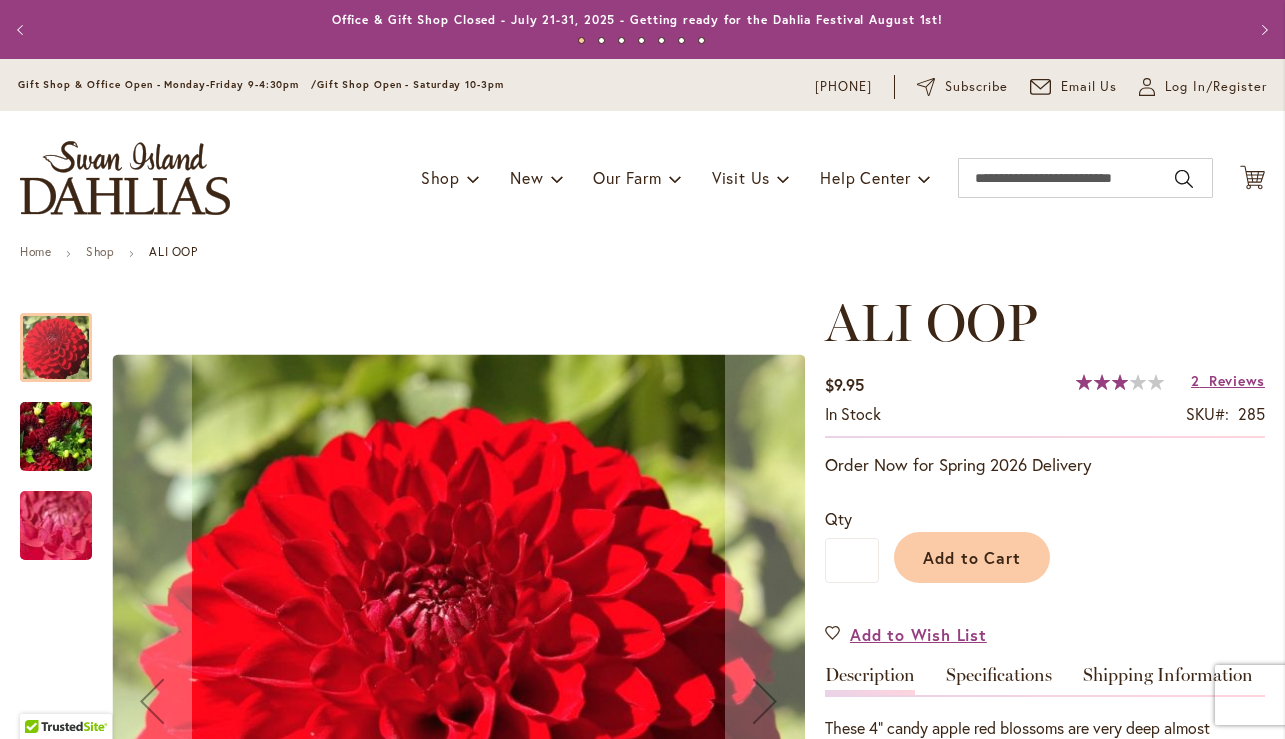 click at bounding box center [56, 437] 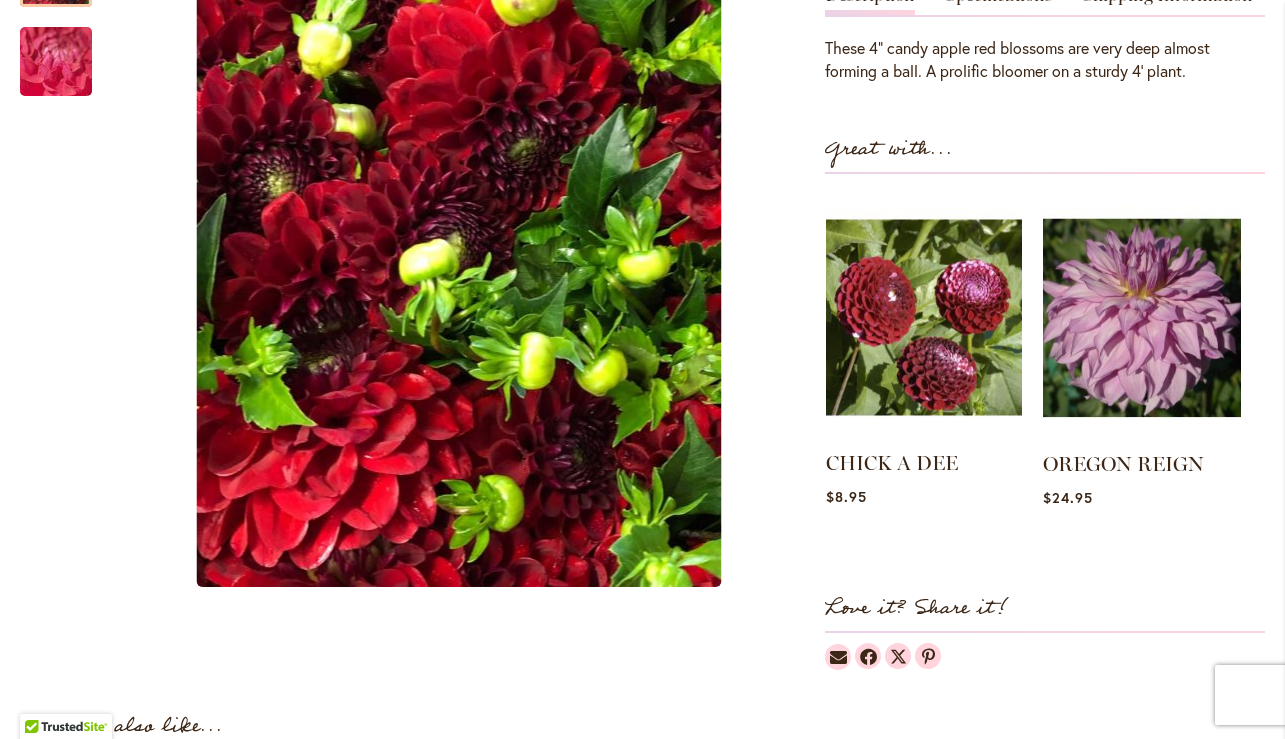 scroll, scrollTop: 691, scrollLeft: 0, axis: vertical 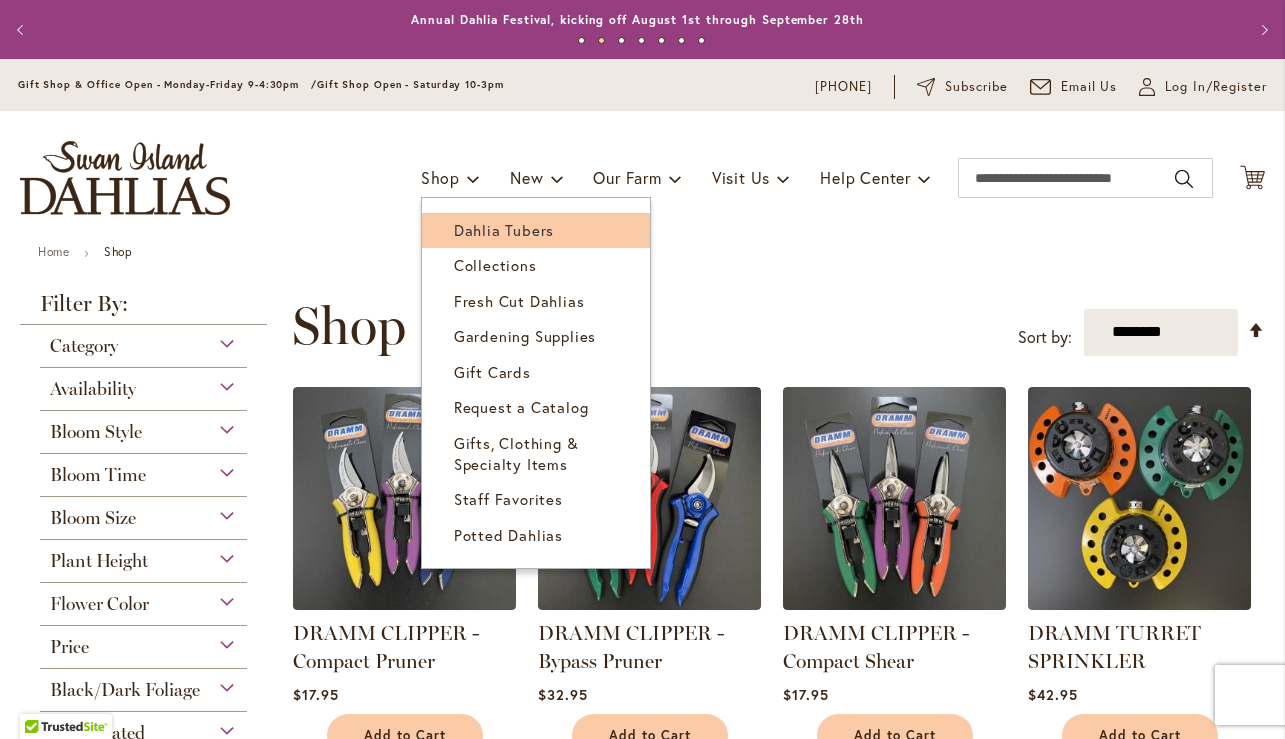 click on "Dahlia Tubers" at bounding box center [504, 230] 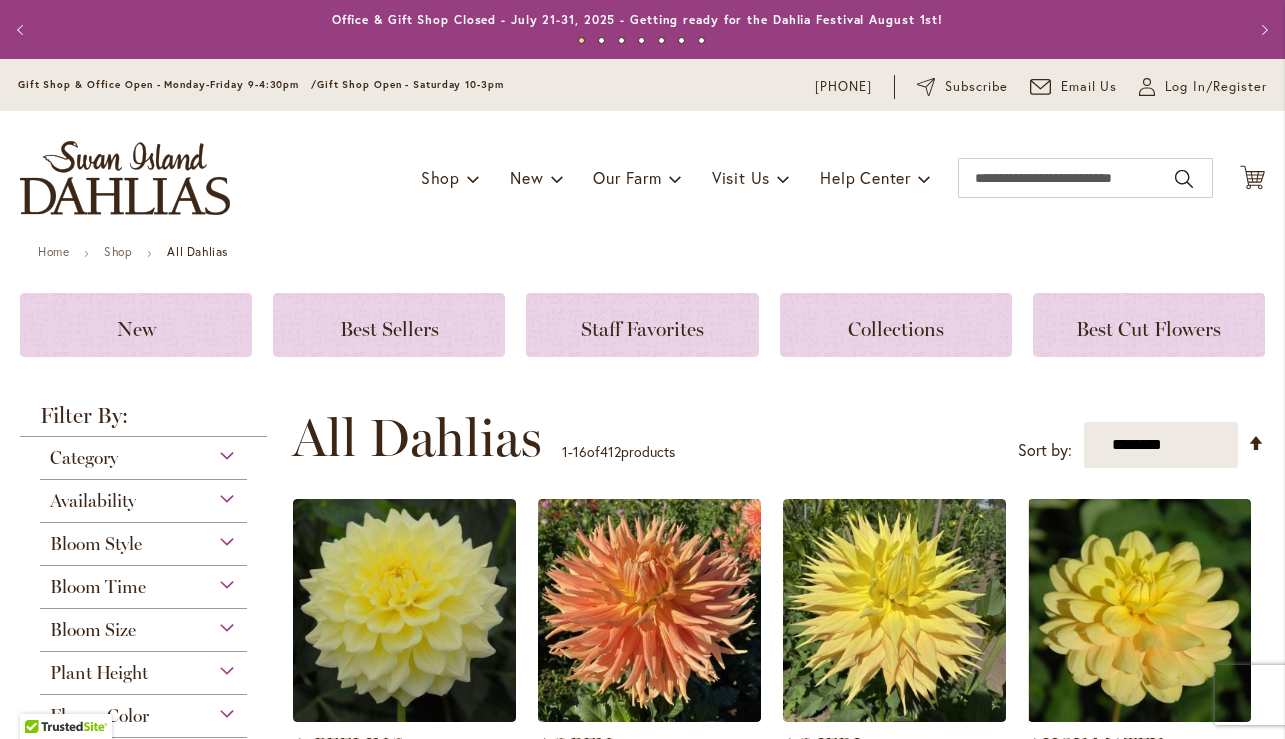 scroll, scrollTop: 0, scrollLeft: 0, axis: both 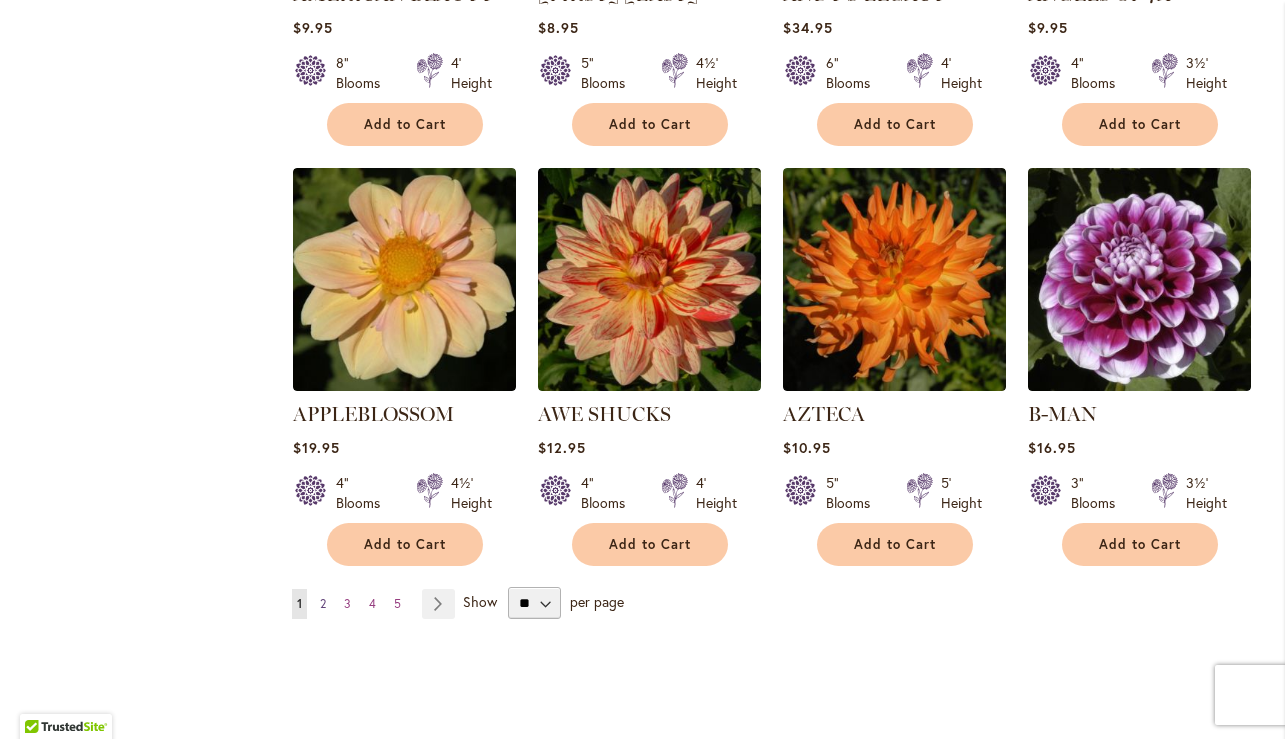 click on "2" at bounding box center [323, 603] 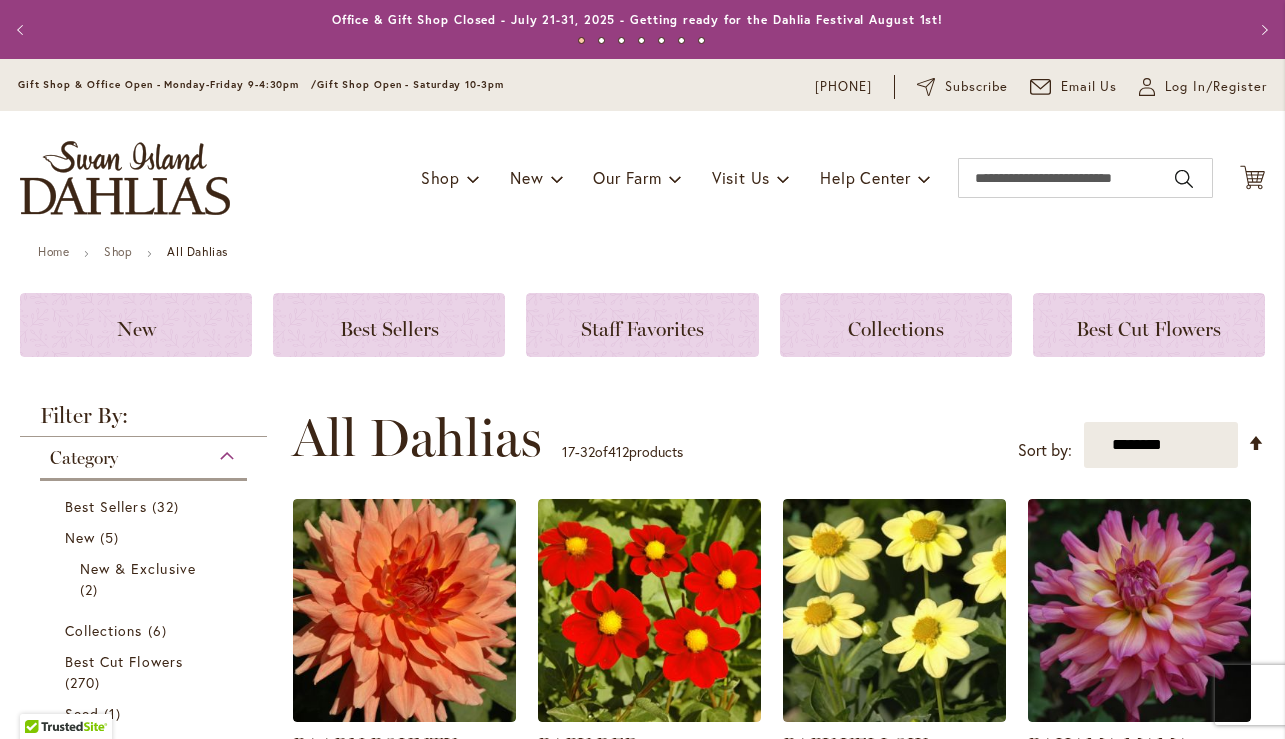 scroll, scrollTop: 0, scrollLeft: 0, axis: both 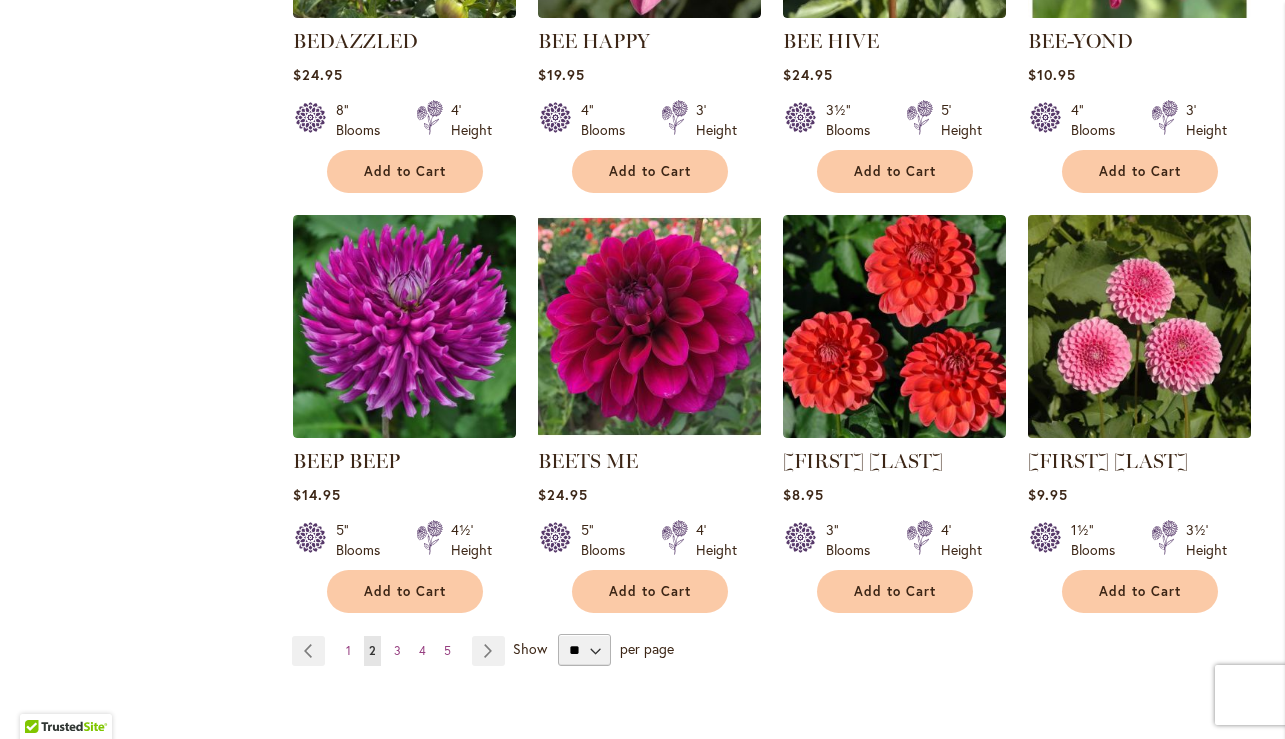 click at bounding box center [1139, 327] 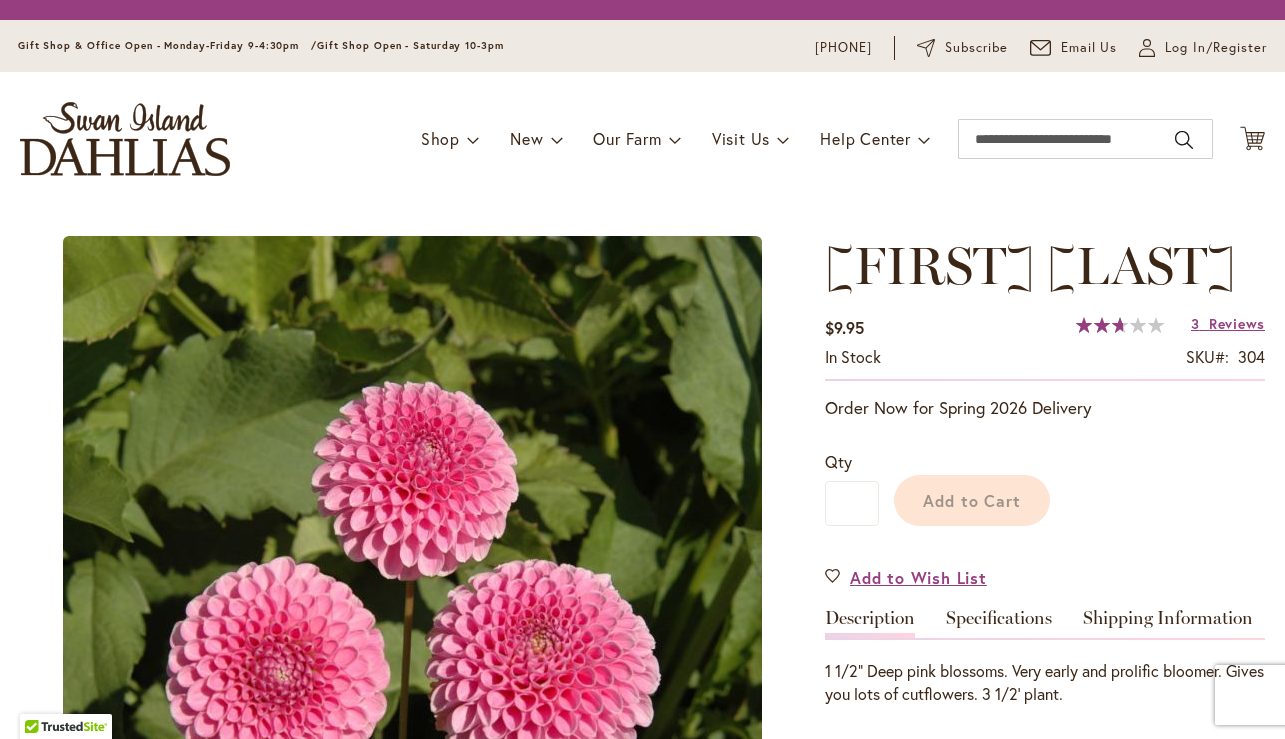 scroll, scrollTop: 0, scrollLeft: 0, axis: both 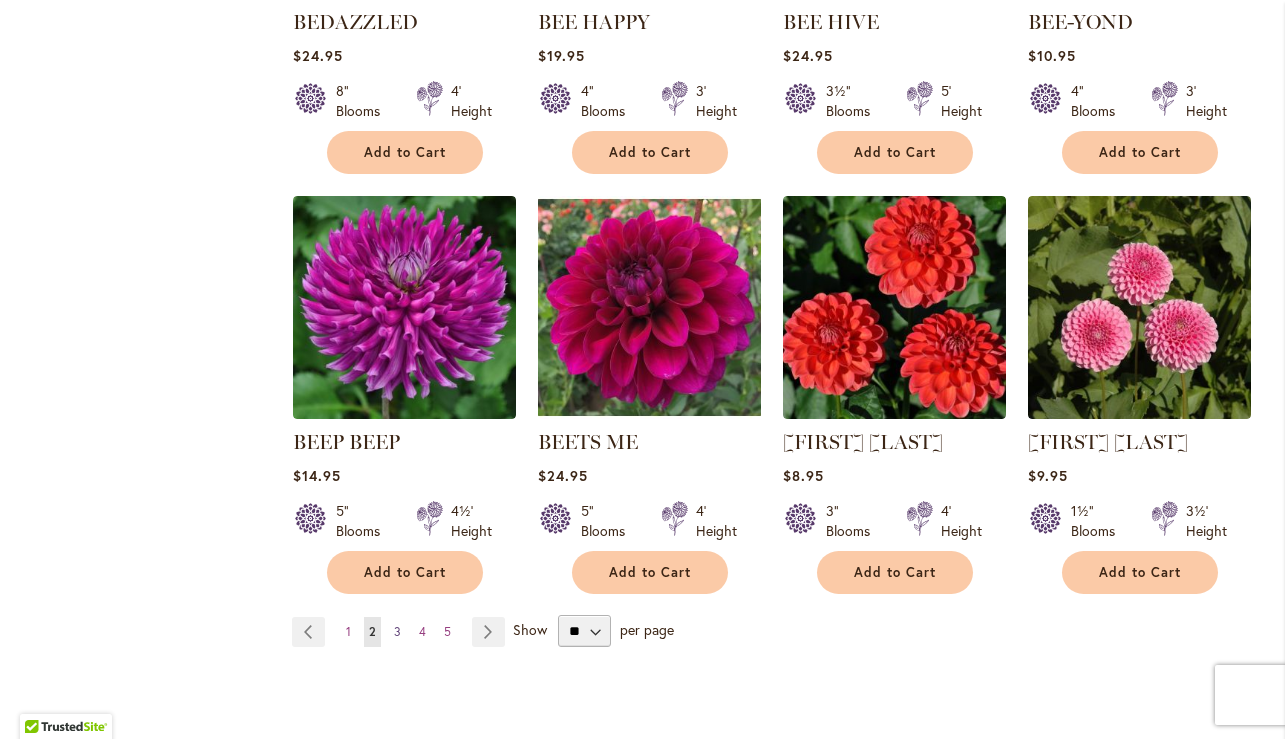 click on "3" at bounding box center (397, 631) 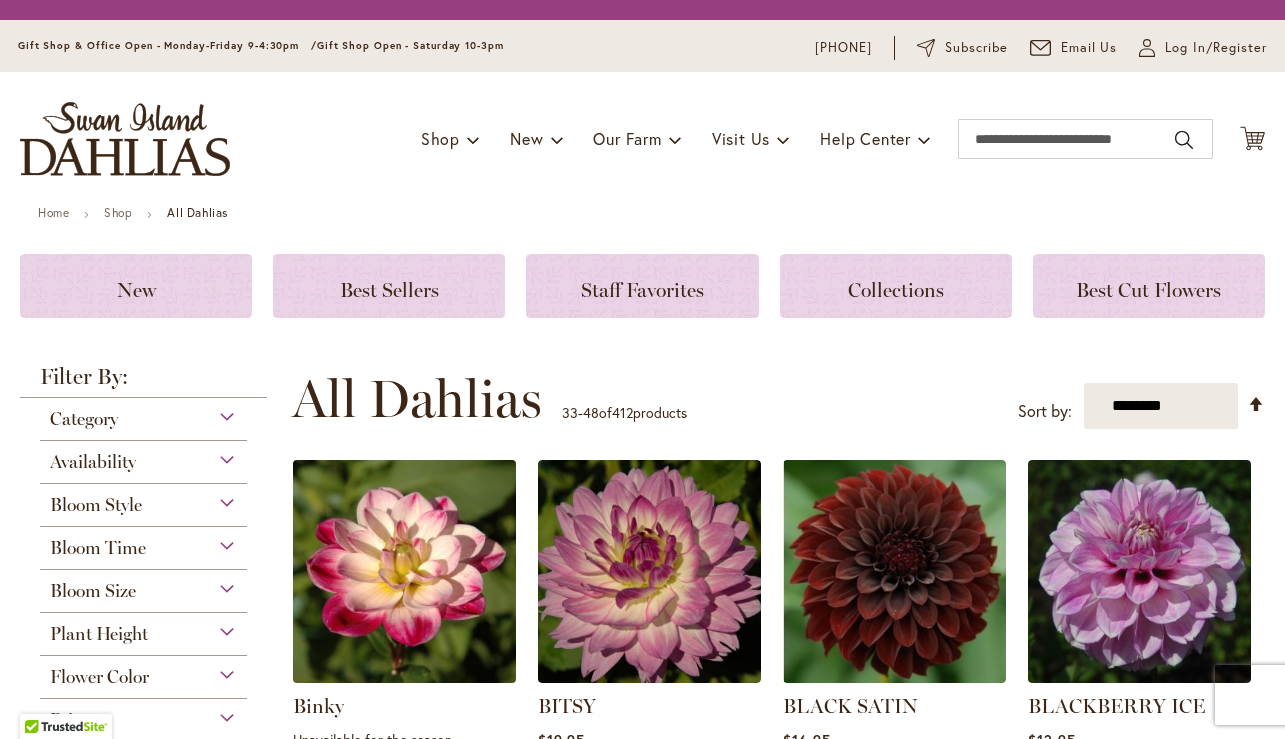 scroll, scrollTop: 0, scrollLeft: 0, axis: both 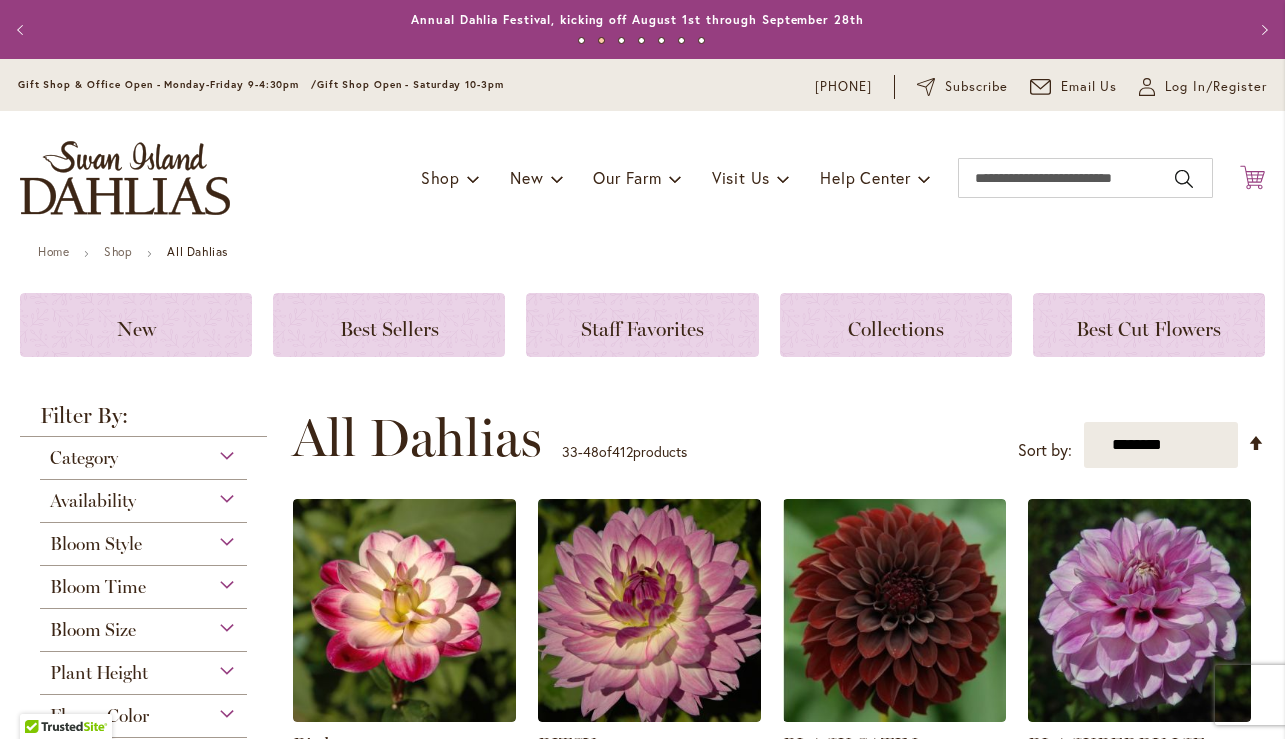 click 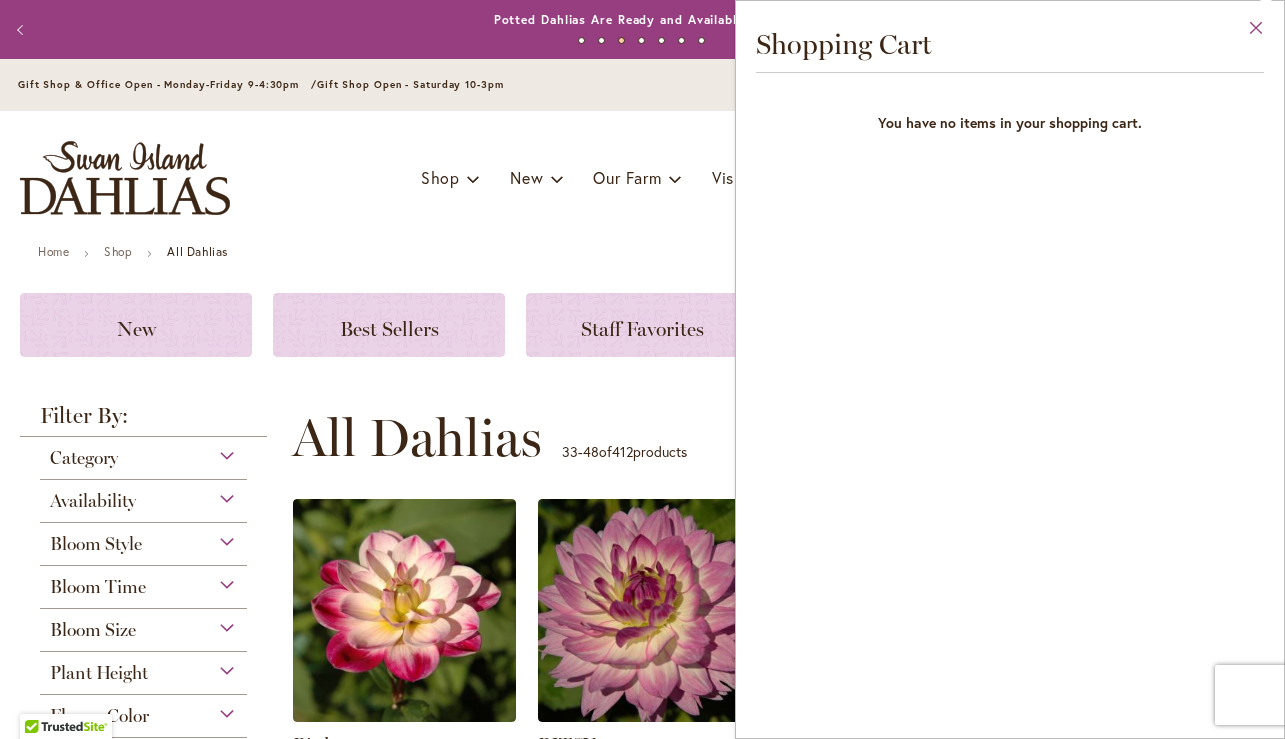 click on "Close" at bounding box center [1256, 32] 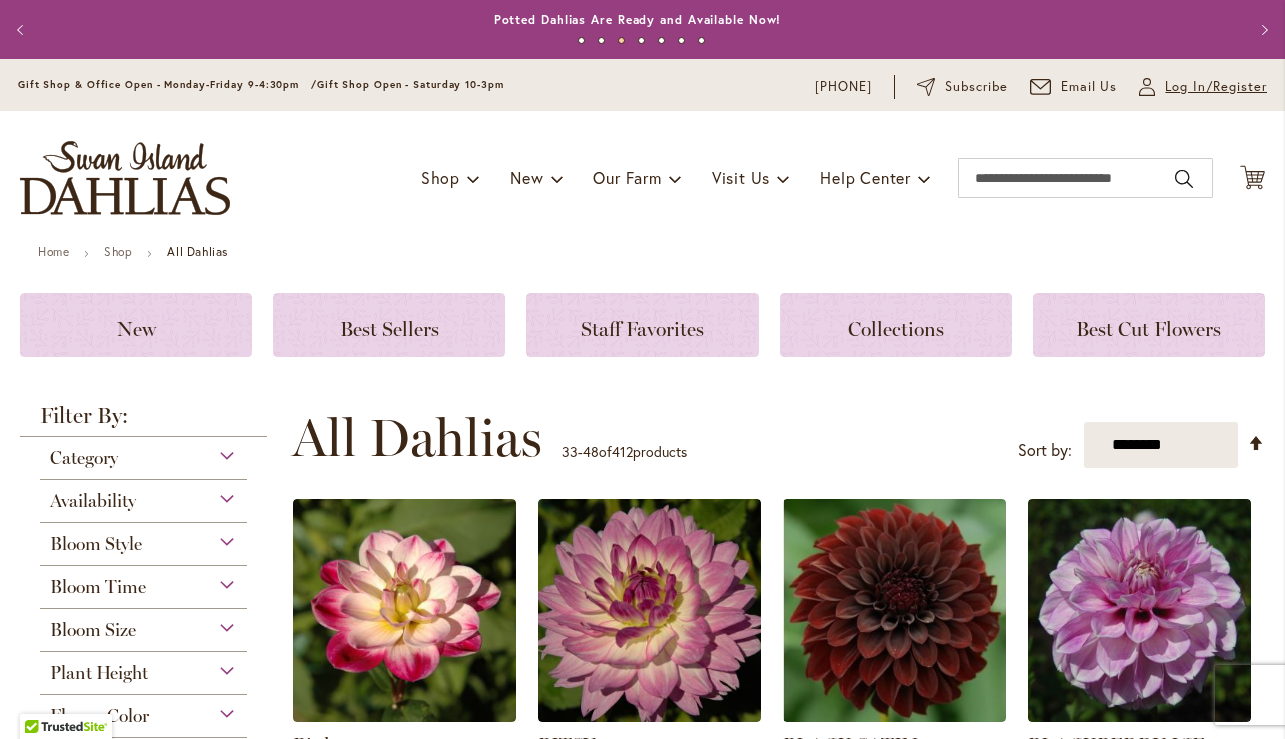 click on "Log In/Register" at bounding box center (1216, 87) 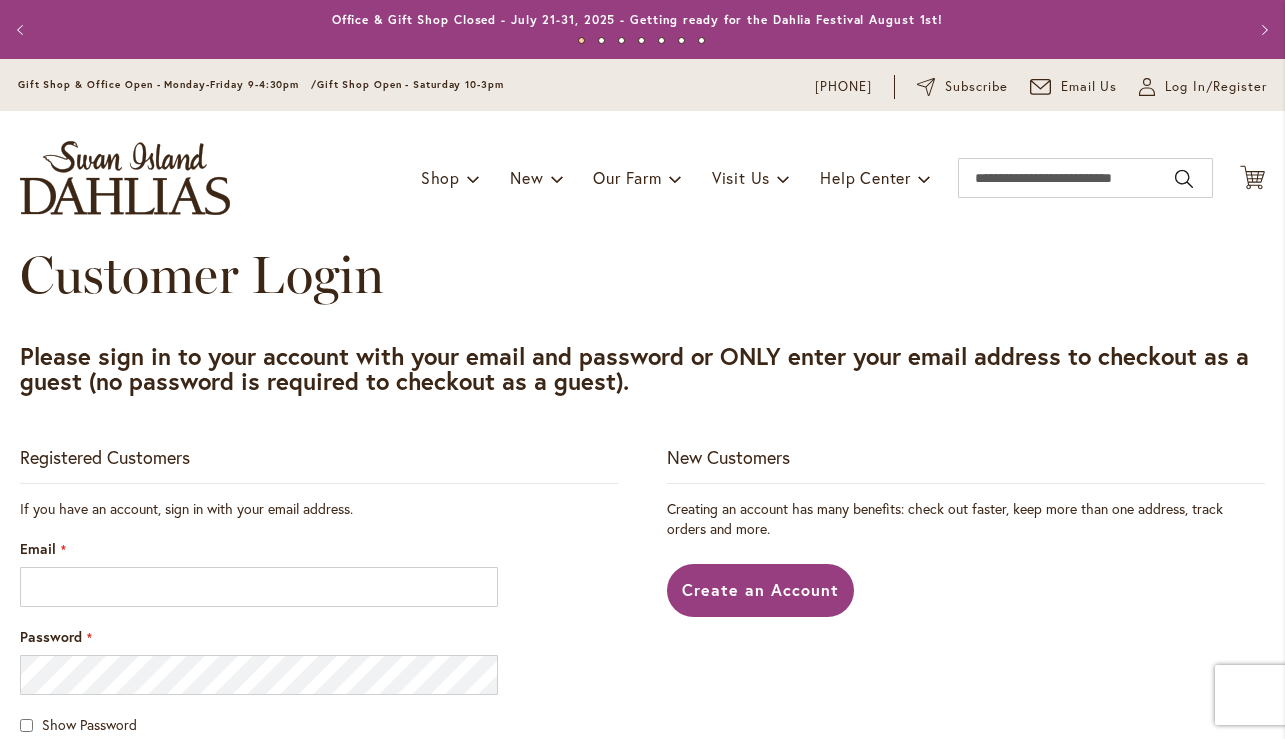 scroll, scrollTop: 0, scrollLeft: 0, axis: both 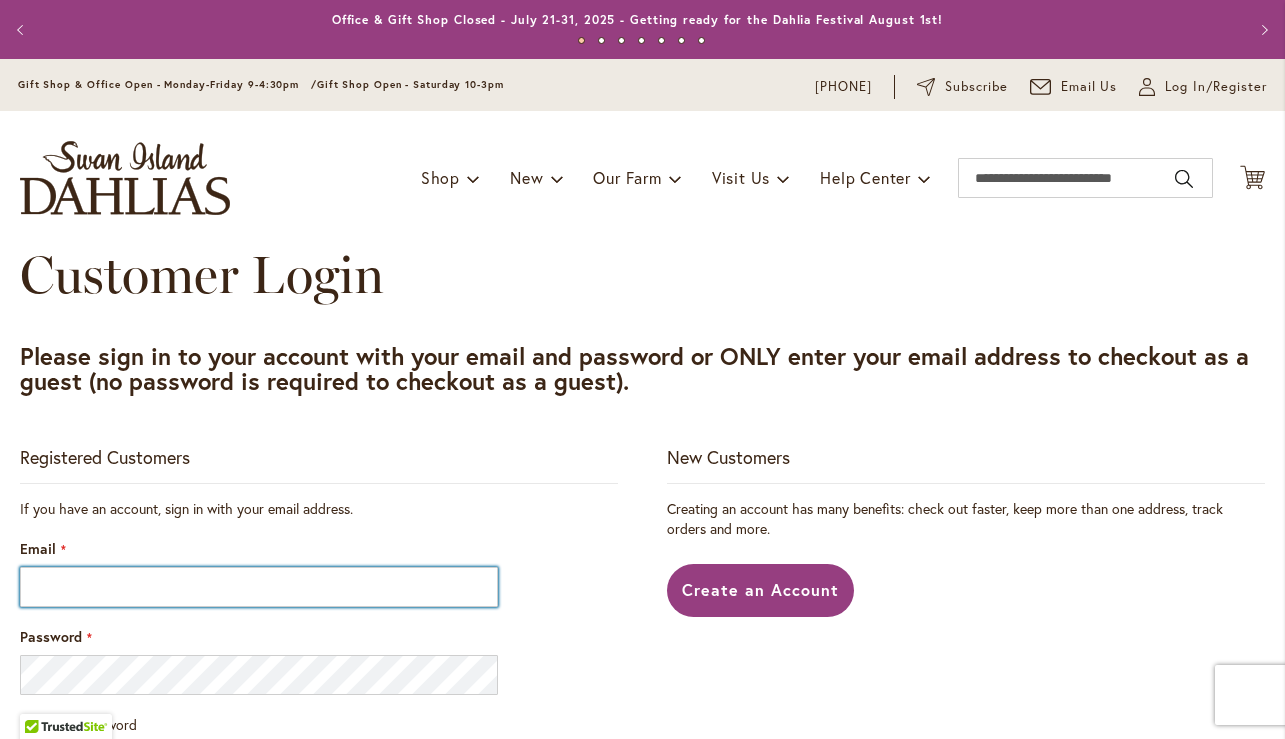 click on "Email" at bounding box center [259, 587] 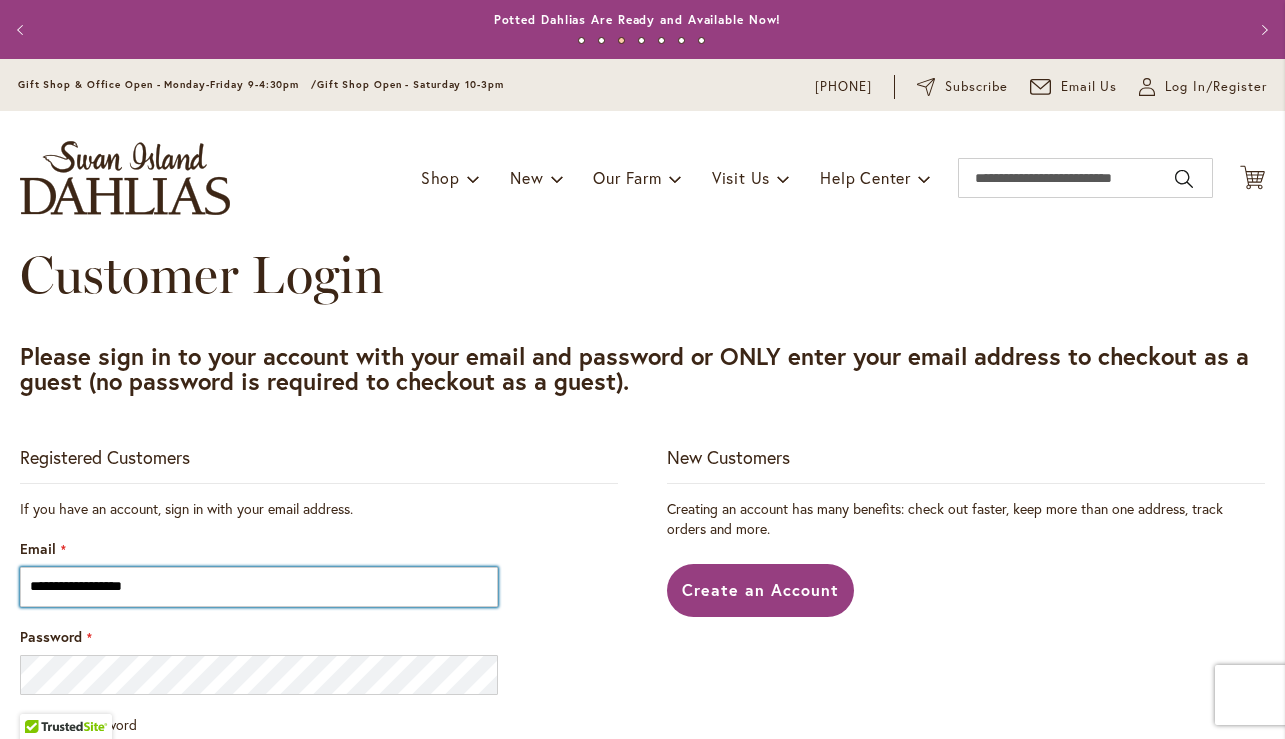 type on "**********" 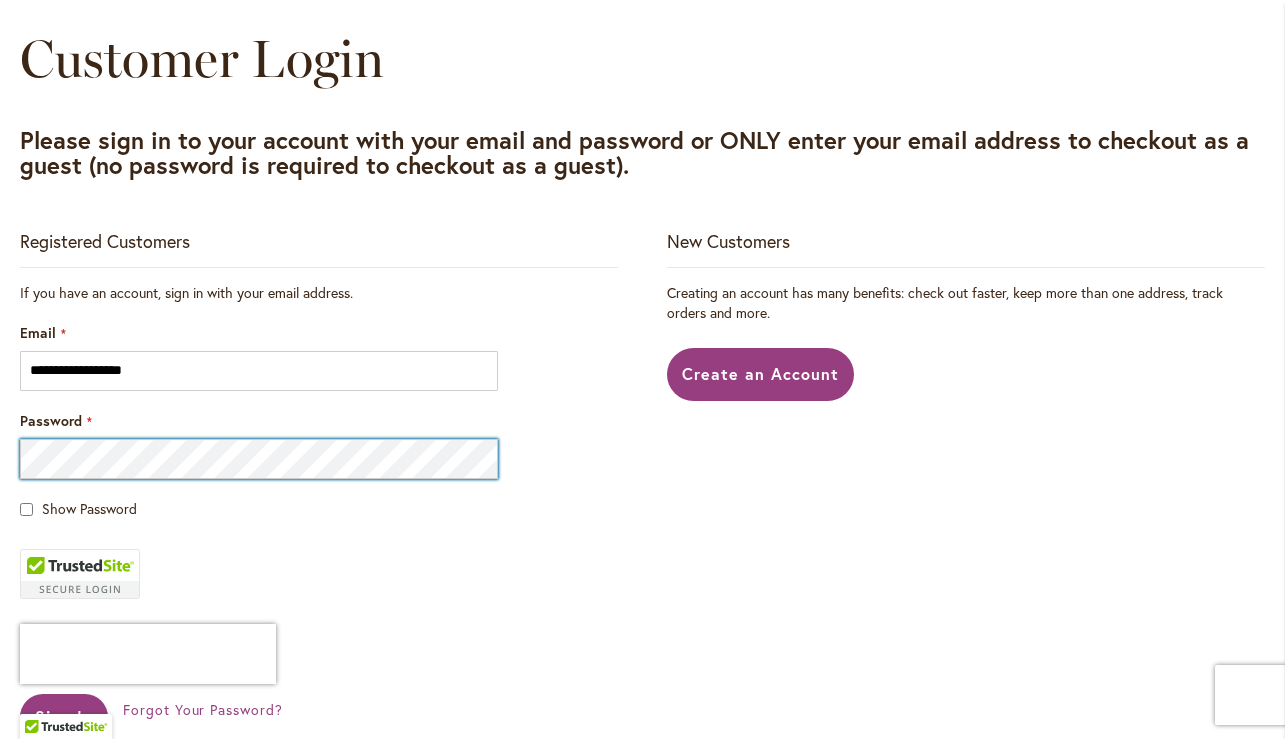 scroll, scrollTop: 363, scrollLeft: 0, axis: vertical 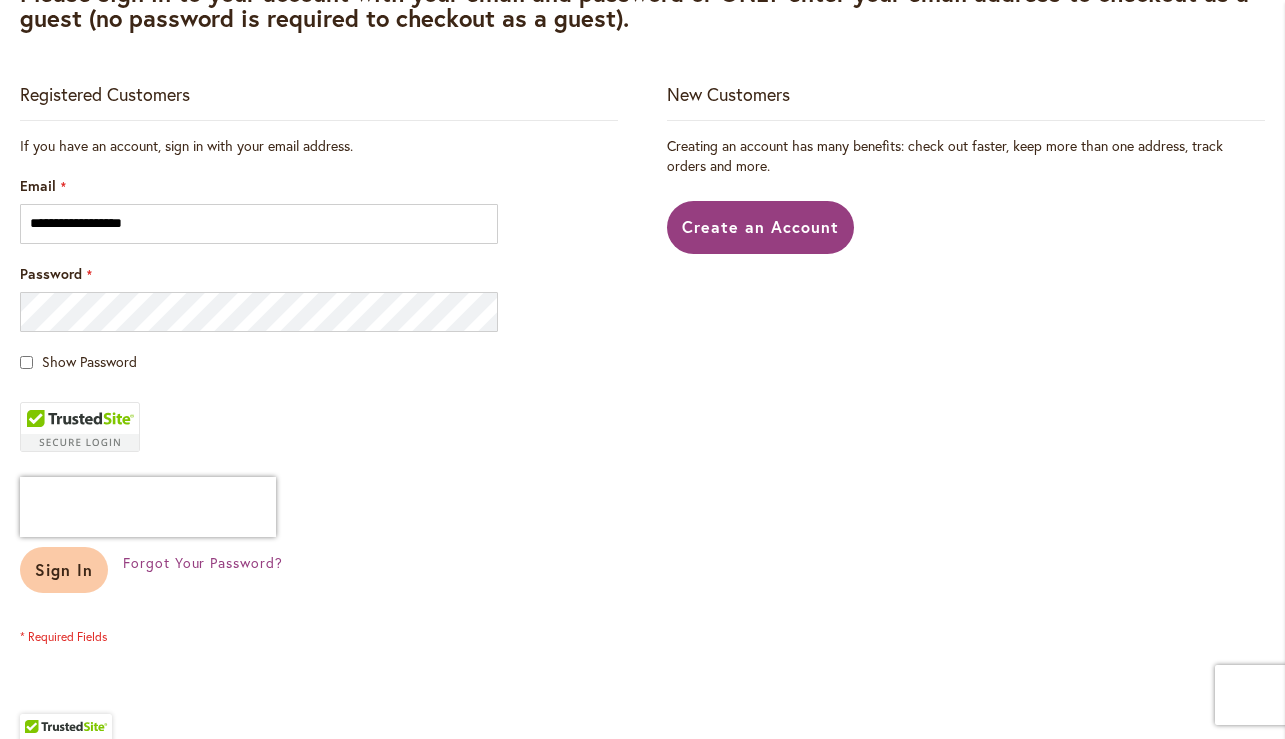 click on "Sign In" at bounding box center [64, 569] 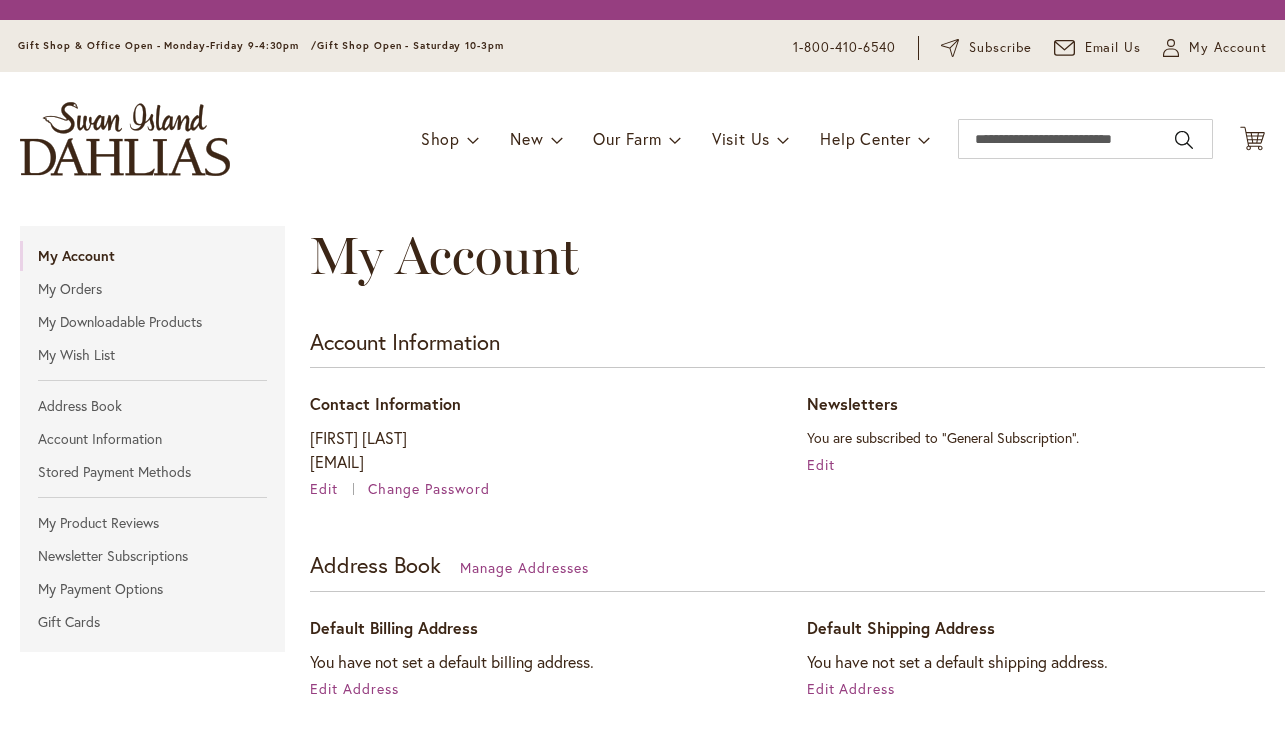 scroll, scrollTop: 0, scrollLeft: 0, axis: both 